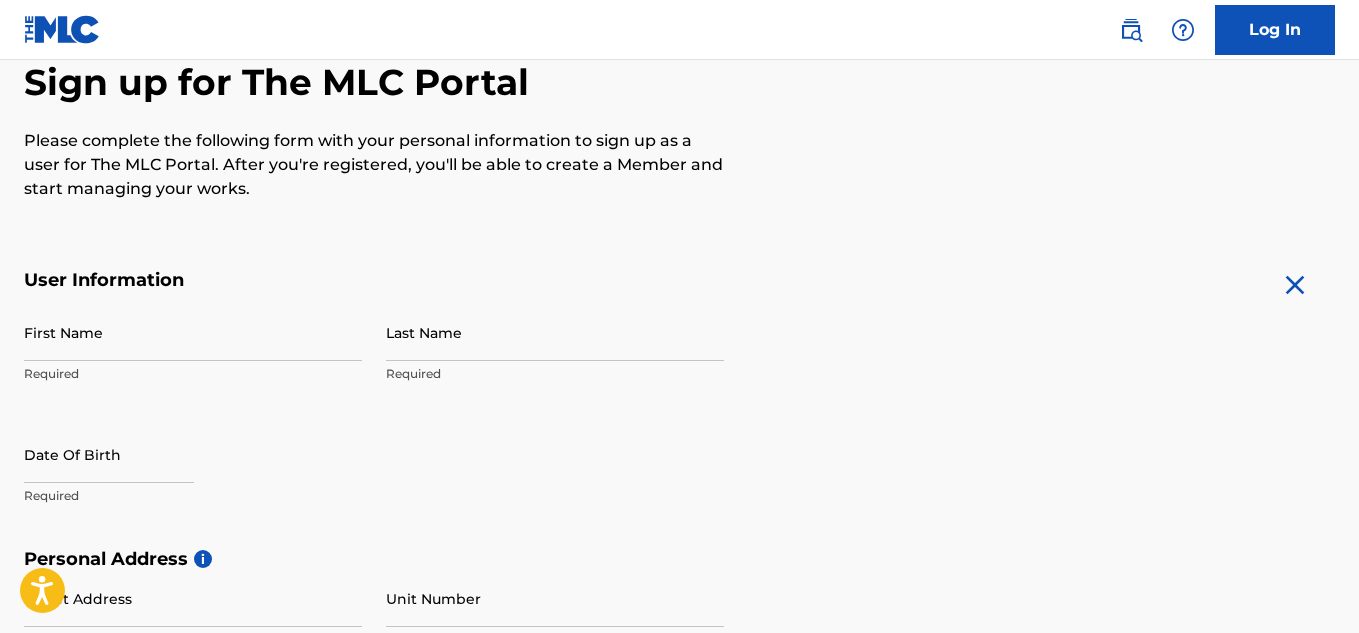 scroll, scrollTop: 200, scrollLeft: 0, axis: vertical 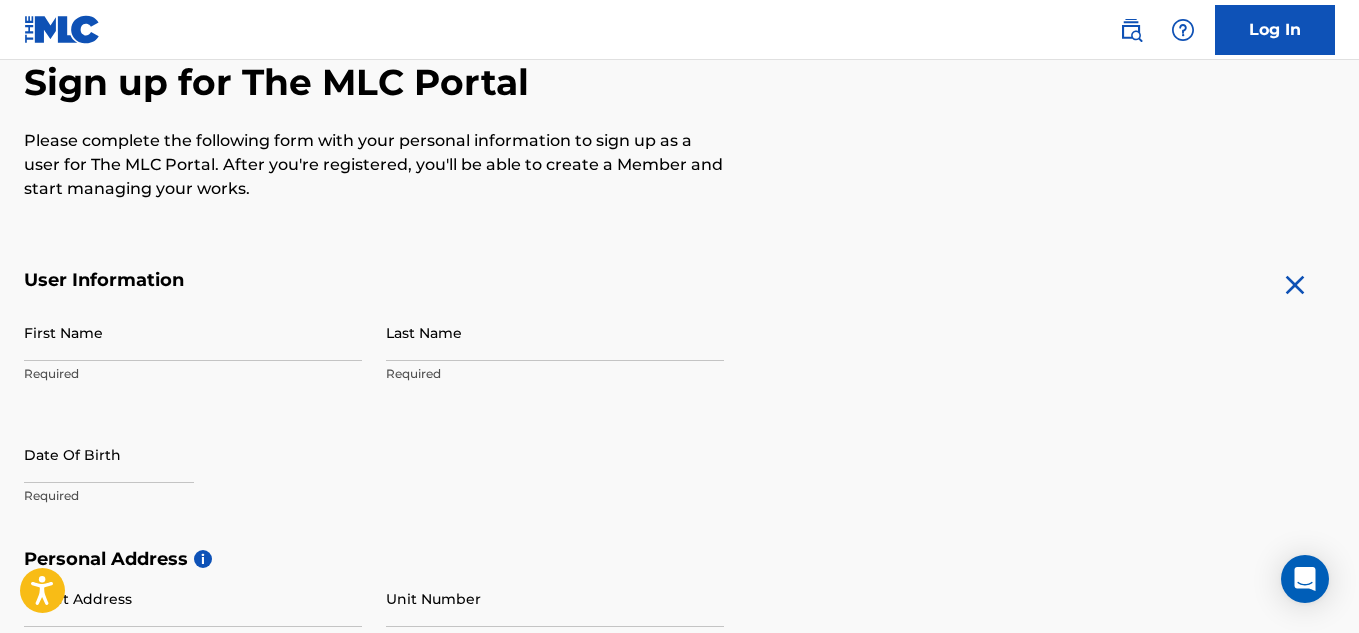 click on "Required" at bounding box center [193, 374] 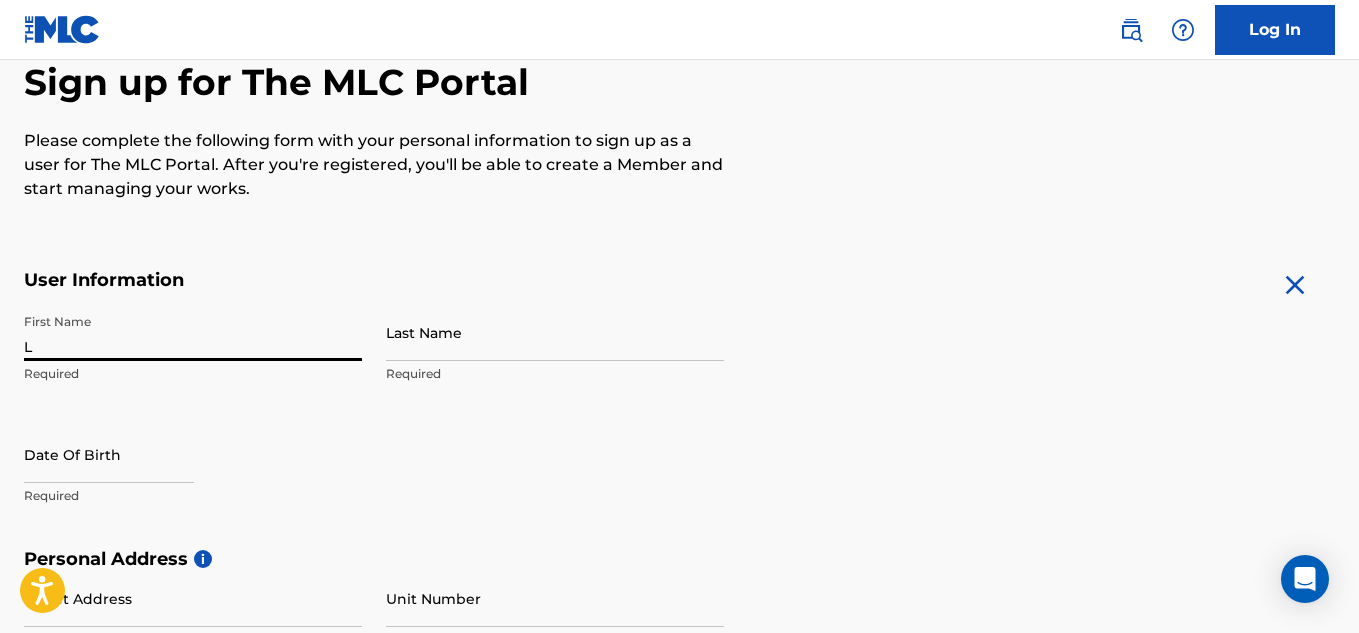 type on "[PERSON_NAME]" 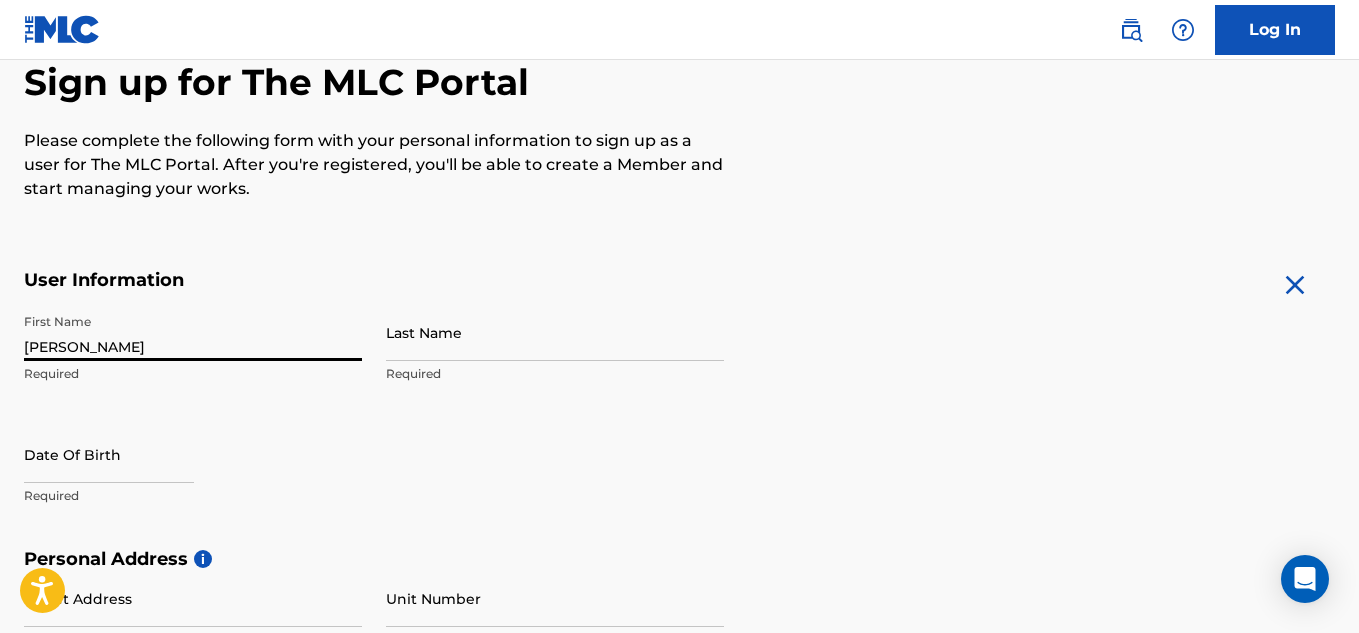 type on "[PERSON_NAME]" 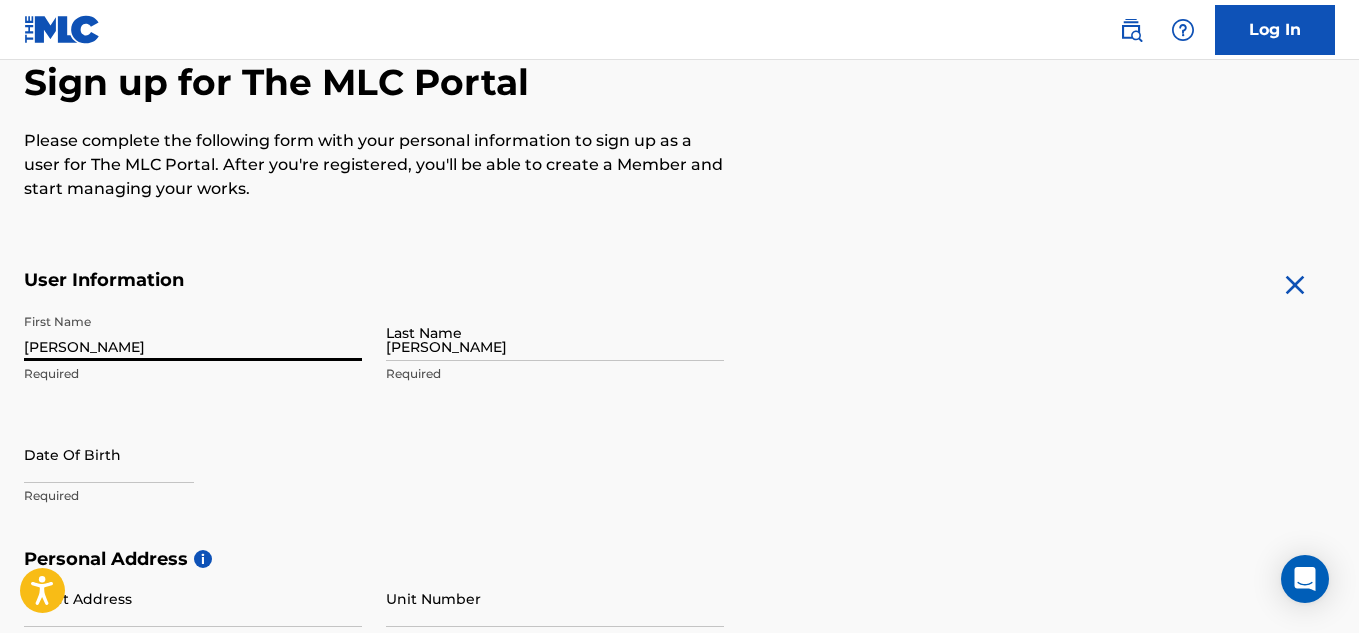 type on "[STREET_ADDRESS]" 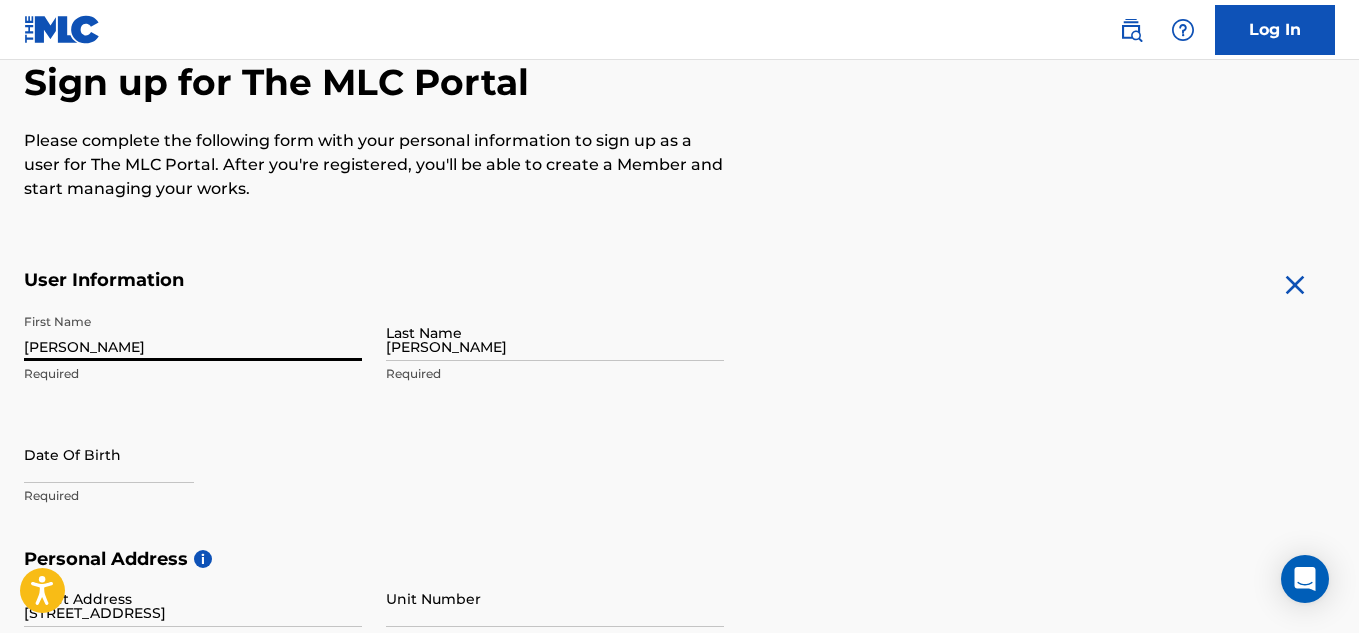 type on "[GEOGRAPHIC_DATA]" 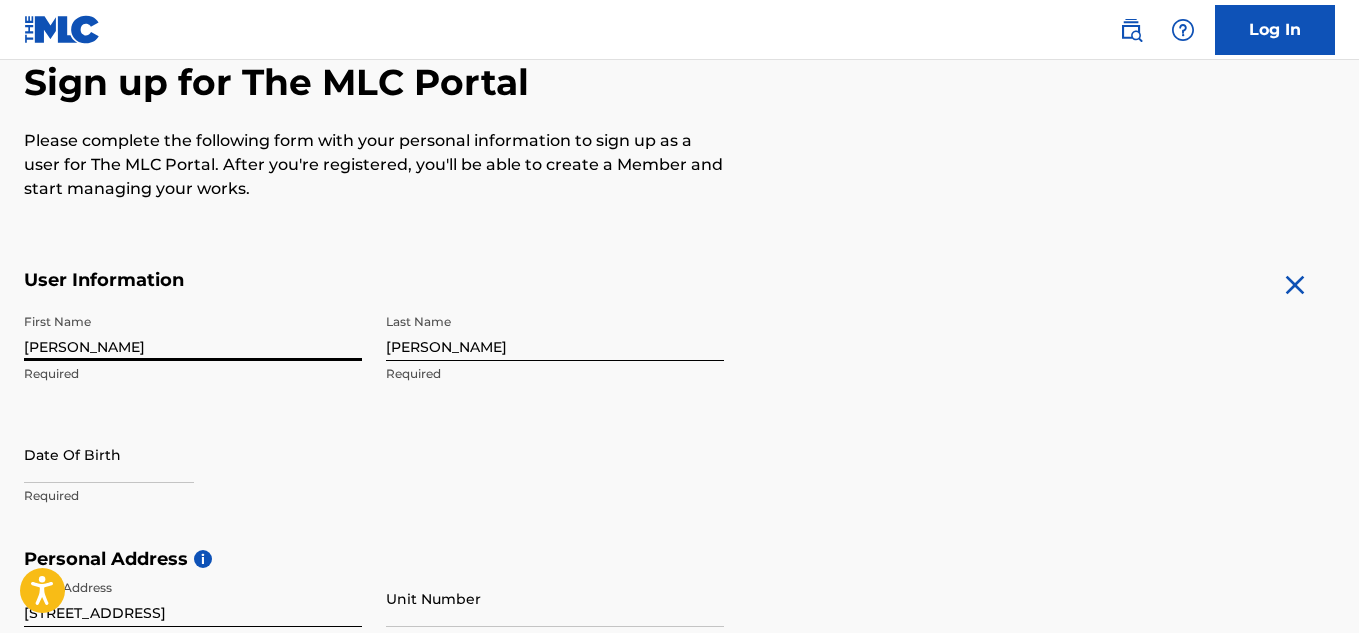 scroll, scrollTop: 803, scrollLeft: 0, axis: vertical 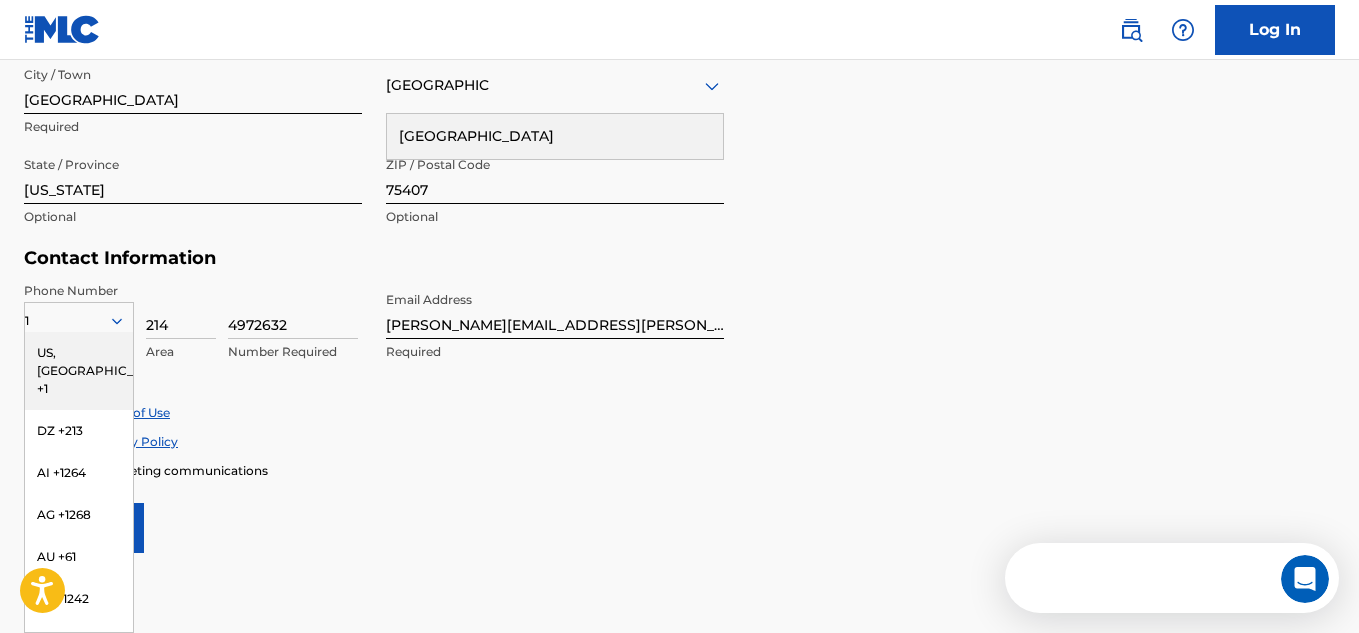 click on "User Information First Name [PERSON_NAME] Required Last Name [PERSON_NAME] Required Date Of Birth Required Personal Address i Street Address [STREET_ADDRESS][GEOGRAPHIC_DATA] Unit Number Optional City / Town [GEOGRAPHIC_DATA] Required [GEOGRAPHIC_DATA] [GEOGRAPHIC_DATA] Required State / Province [US_STATE] Optional ZIP / Postal Code 75407 Optional Contact Information Phone Number [GEOGRAPHIC_DATA] +1 DZ +213 AI +1264 AG +1268 AU +61 BS +1242 BB +1246 BZ +501 BM +1441 BO +591 KY +1345 DM +1767 DO +1809 ER +291 ET +251 GA +241 GD +1473 IN +91 JM +1876 JP +81 LV +371 LB +961 LR +231 LY +218 MG +261 FM +691 ME, RS +381 MS +[GEOGRAPHIC_DATA] +212 NL +31 PE +51 PT +351 KN +1869 LC +1758 VC +1784 SN +221 SK +421 CH +41 TT +1868 TN +216 TC +1649 AE +971 VG +1284 WF +681 Country Required 214 Area 4972632 Number Required Email Address [PERSON_NAME][EMAIL_ADDRESS][PERSON_NAME][DOMAIN_NAME] Required Accept Terms of Use Accept Privacy Policy Enroll in marketing communications Sign up" at bounding box center [679, 109] 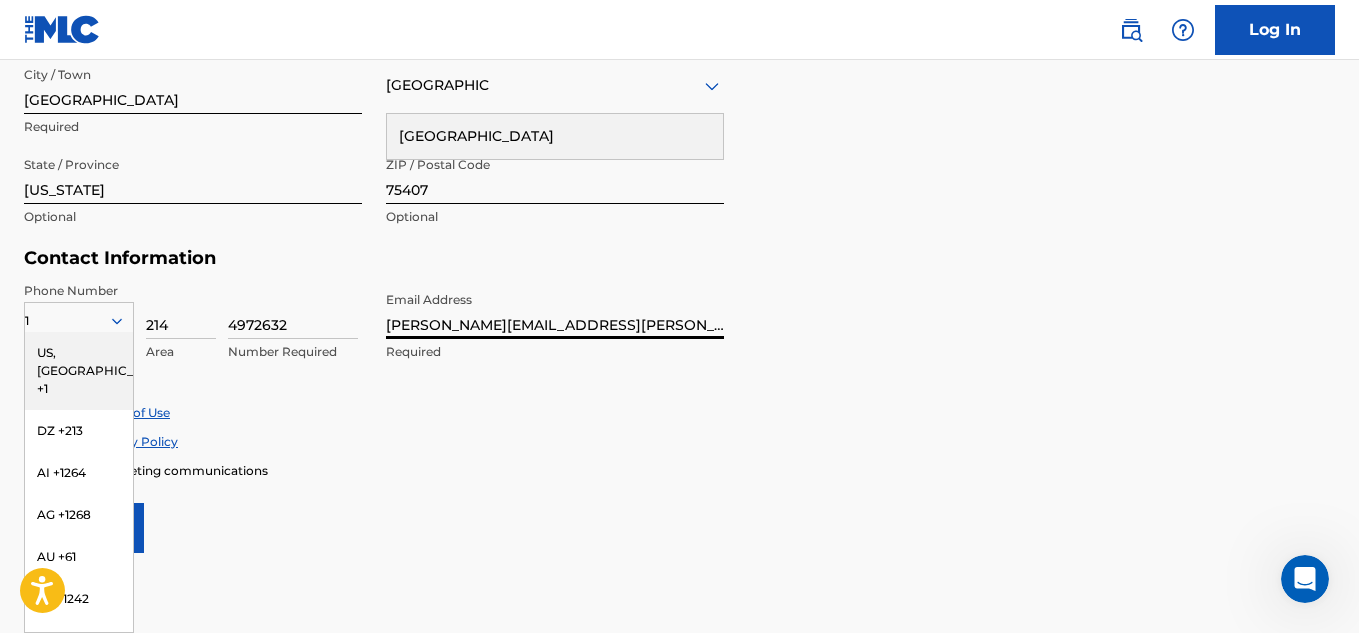 drag, startPoint x: 598, startPoint y: 326, endPoint x: 343, endPoint y: 308, distance: 255.6345 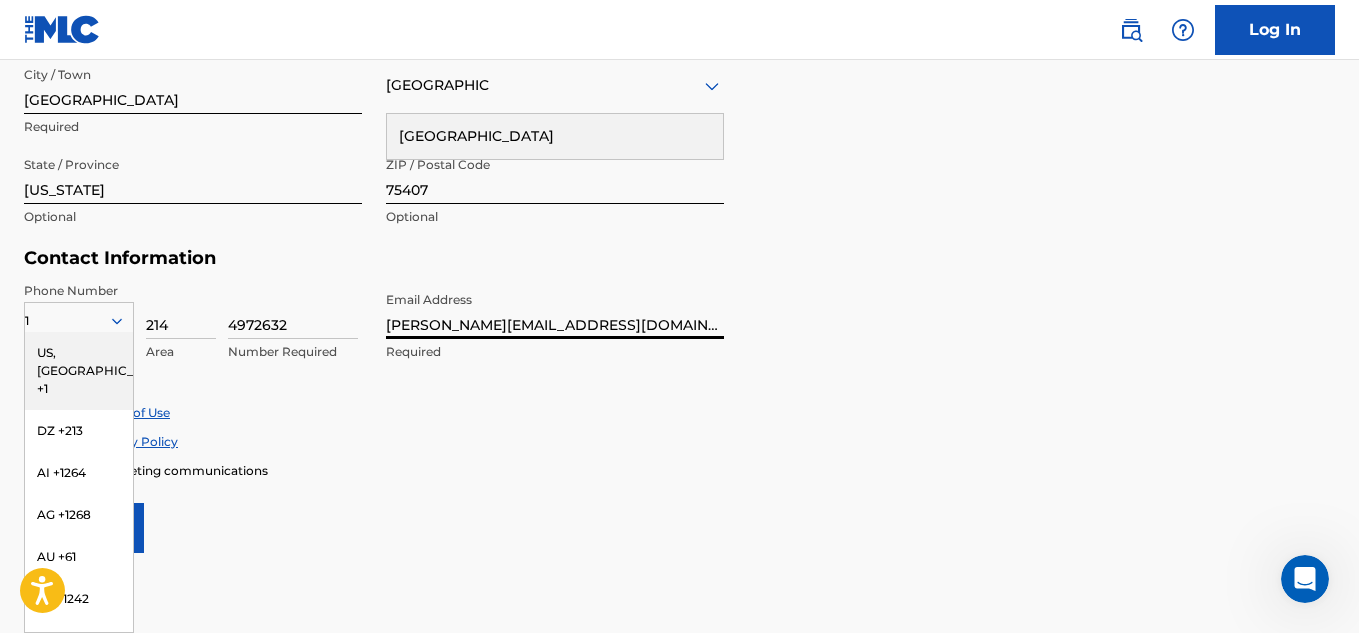 type on "[PERSON_NAME][EMAIL_ADDRESS][DOMAIN_NAME]" 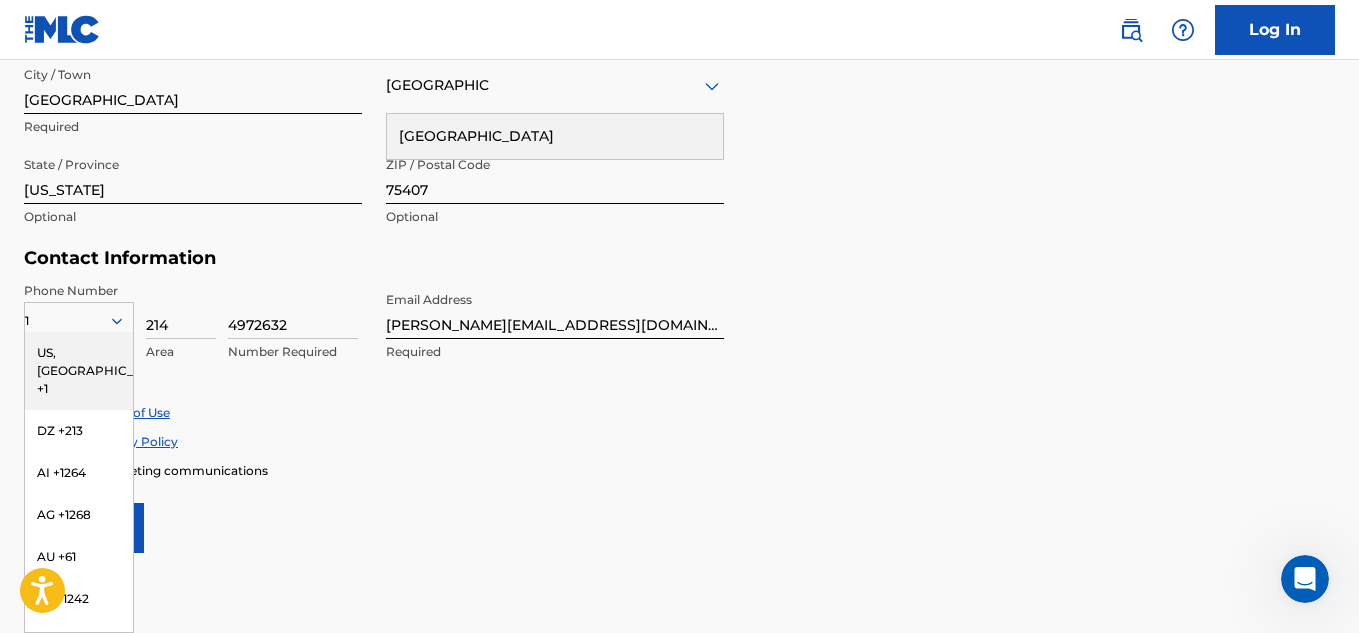 click on "US, [GEOGRAPHIC_DATA] +1" at bounding box center (79, 371) 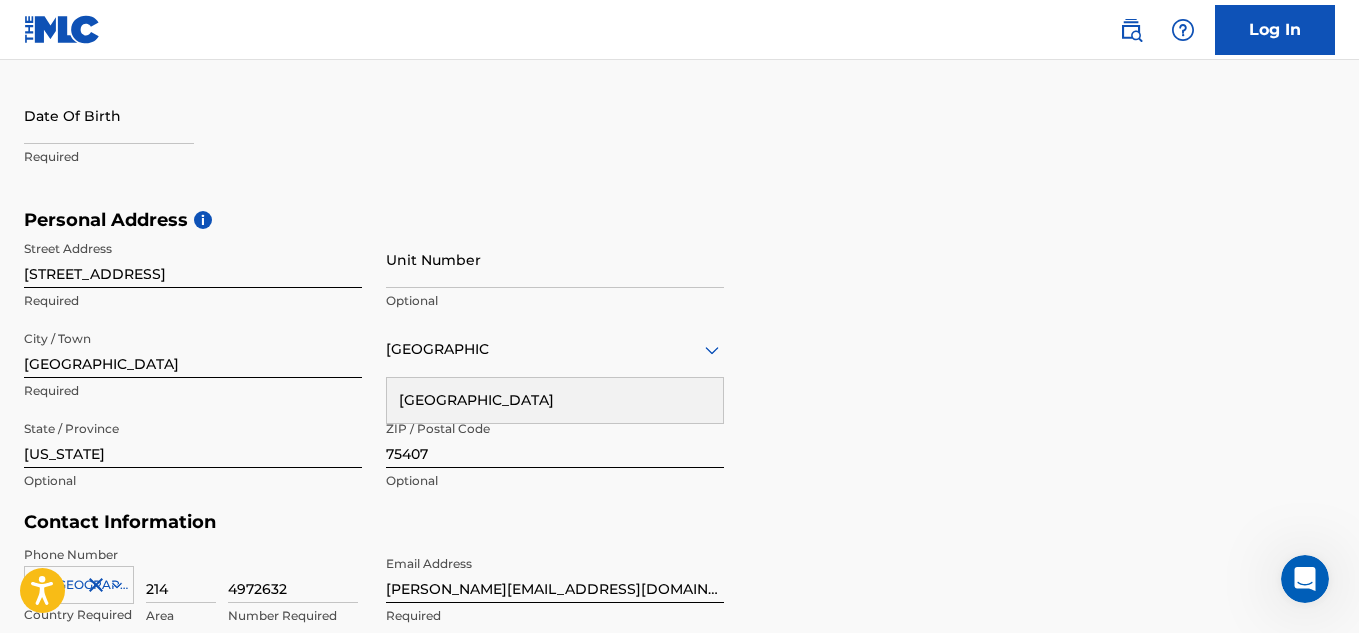 scroll, scrollTop: 503, scrollLeft: 0, axis: vertical 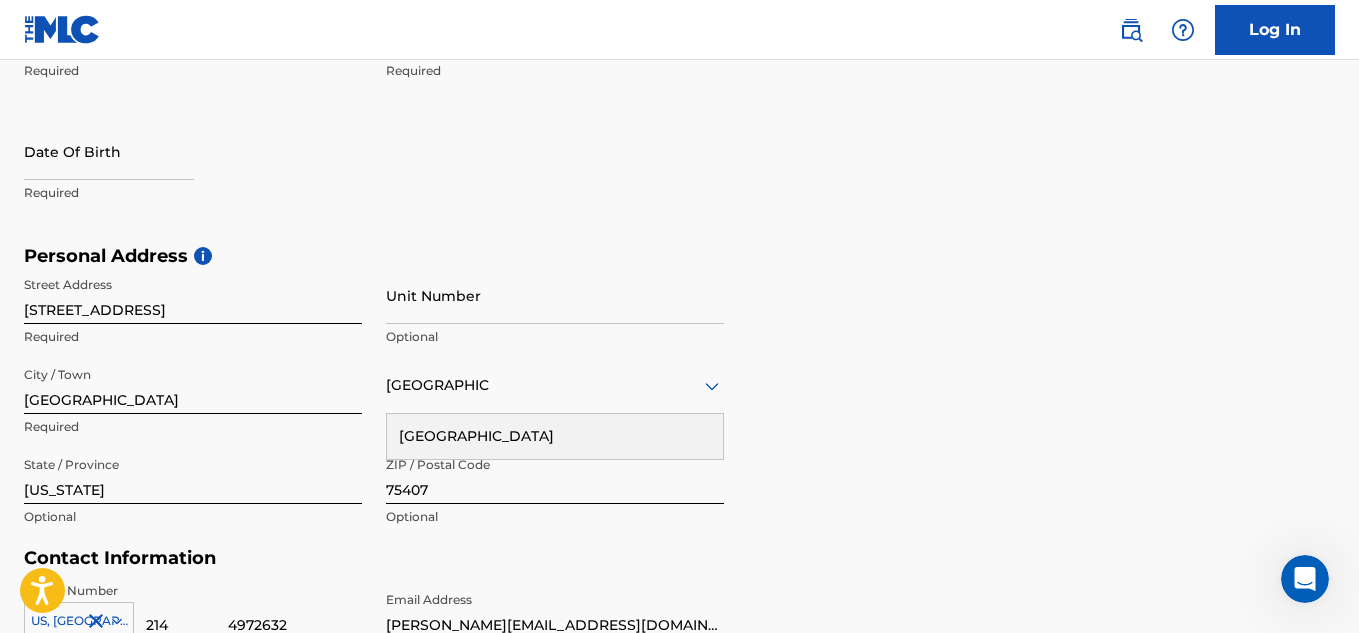 click at bounding box center (109, 151) 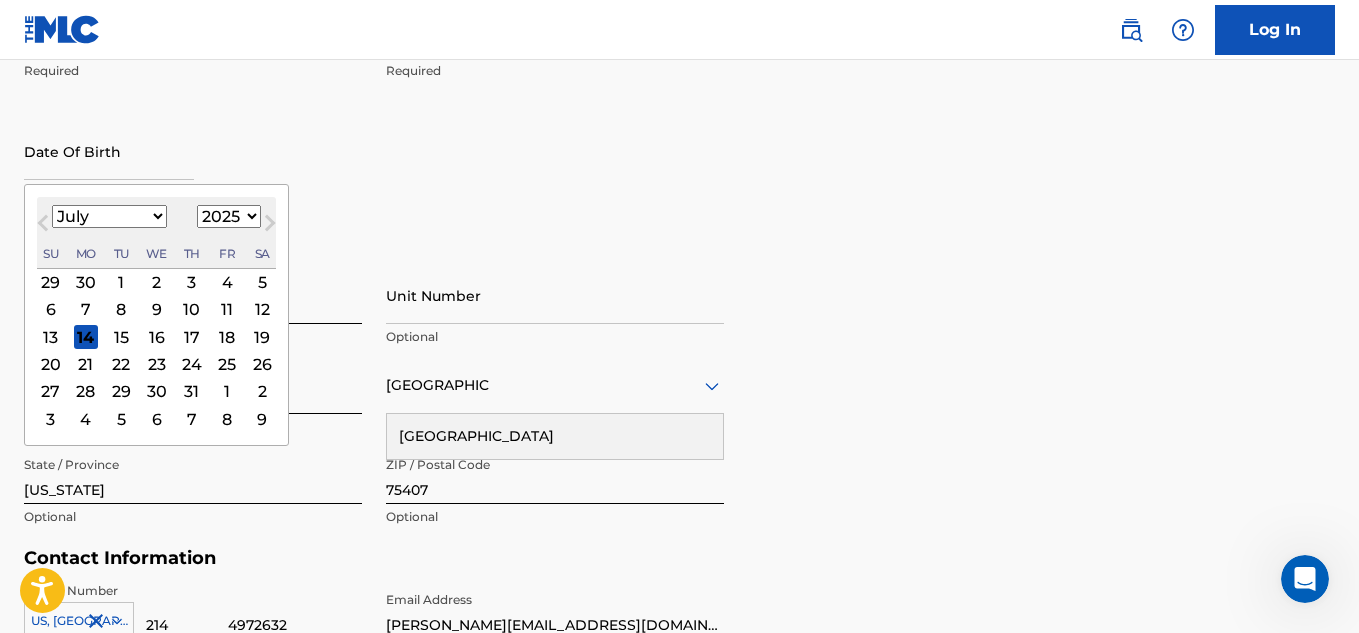 click on "1899 1900 1901 1902 1903 1904 1905 1906 1907 1908 1909 1910 1911 1912 1913 1914 1915 1916 1917 1918 1919 1920 1921 1922 1923 1924 1925 1926 1927 1928 1929 1930 1931 1932 1933 1934 1935 1936 1937 1938 1939 1940 1941 1942 1943 1944 1945 1946 1947 1948 1949 1950 1951 1952 1953 1954 1955 1956 1957 1958 1959 1960 1961 1962 1963 1964 1965 1966 1967 1968 1969 1970 1971 1972 1973 1974 1975 1976 1977 1978 1979 1980 1981 1982 1983 1984 1985 1986 1987 1988 1989 1990 1991 1992 1993 1994 1995 1996 1997 1998 1999 2000 2001 2002 2003 2004 2005 2006 2007 2008 2009 2010 2011 2012 2013 2014 2015 2016 2017 2018 2019 2020 2021 2022 2023 2024 2025 2026 2027 2028 2029 2030 2031 2032 2033 2034 2035 2036 2037 2038 2039 2040 2041 2042 2043 2044 2045 2046 2047 2048 2049 2050 2051 2052 2053 2054 2055 2056 2057 2058 2059 2060 2061 2062 2063 2064 2065 2066 2067 2068 2069 2070 2071 2072 2073 2074 2075 2076 2077 2078 2079 2080 2081 2082 2083 2084 2085 2086 2087 2088 2089 2090 2091 2092 2093 2094 2095 2096 2097 2098 2099 2100" at bounding box center (229, 216) 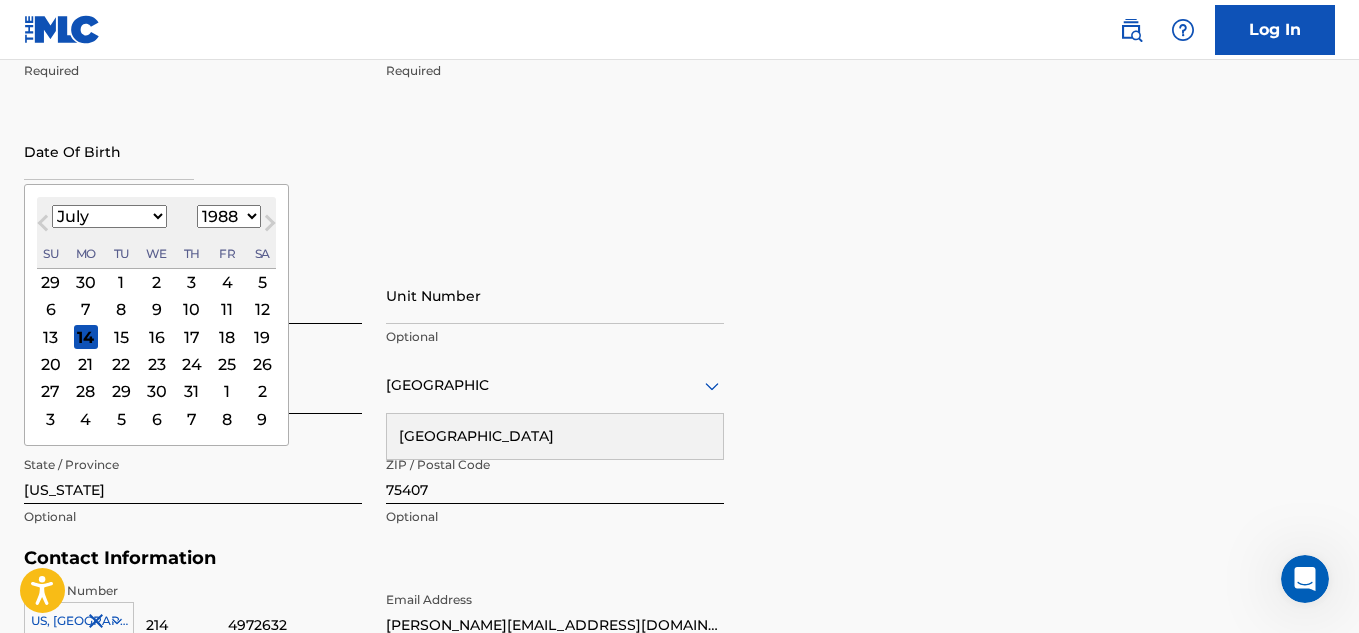 click on "1899 1900 1901 1902 1903 1904 1905 1906 1907 1908 1909 1910 1911 1912 1913 1914 1915 1916 1917 1918 1919 1920 1921 1922 1923 1924 1925 1926 1927 1928 1929 1930 1931 1932 1933 1934 1935 1936 1937 1938 1939 1940 1941 1942 1943 1944 1945 1946 1947 1948 1949 1950 1951 1952 1953 1954 1955 1956 1957 1958 1959 1960 1961 1962 1963 1964 1965 1966 1967 1968 1969 1970 1971 1972 1973 1974 1975 1976 1977 1978 1979 1980 1981 1982 1983 1984 1985 1986 1987 1988 1989 1990 1991 1992 1993 1994 1995 1996 1997 1998 1999 2000 2001 2002 2003 2004 2005 2006 2007 2008 2009 2010 2011 2012 2013 2014 2015 2016 2017 2018 2019 2020 2021 2022 2023 2024 2025 2026 2027 2028 2029 2030 2031 2032 2033 2034 2035 2036 2037 2038 2039 2040 2041 2042 2043 2044 2045 2046 2047 2048 2049 2050 2051 2052 2053 2054 2055 2056 2057 2058 2059 2060 2061 2062 2063 2064 2065 2066 2067 2068 2069 2070 2071 2072 2073 2074 2075 2076 2077 2078 2079 2080 2081 2082 2083 2084 2085 2086 2087 2088 2089 2090 2091 2092 2093 2094 2095 2096 2097 2098 2099 2100" at bounding box center [229, 216] 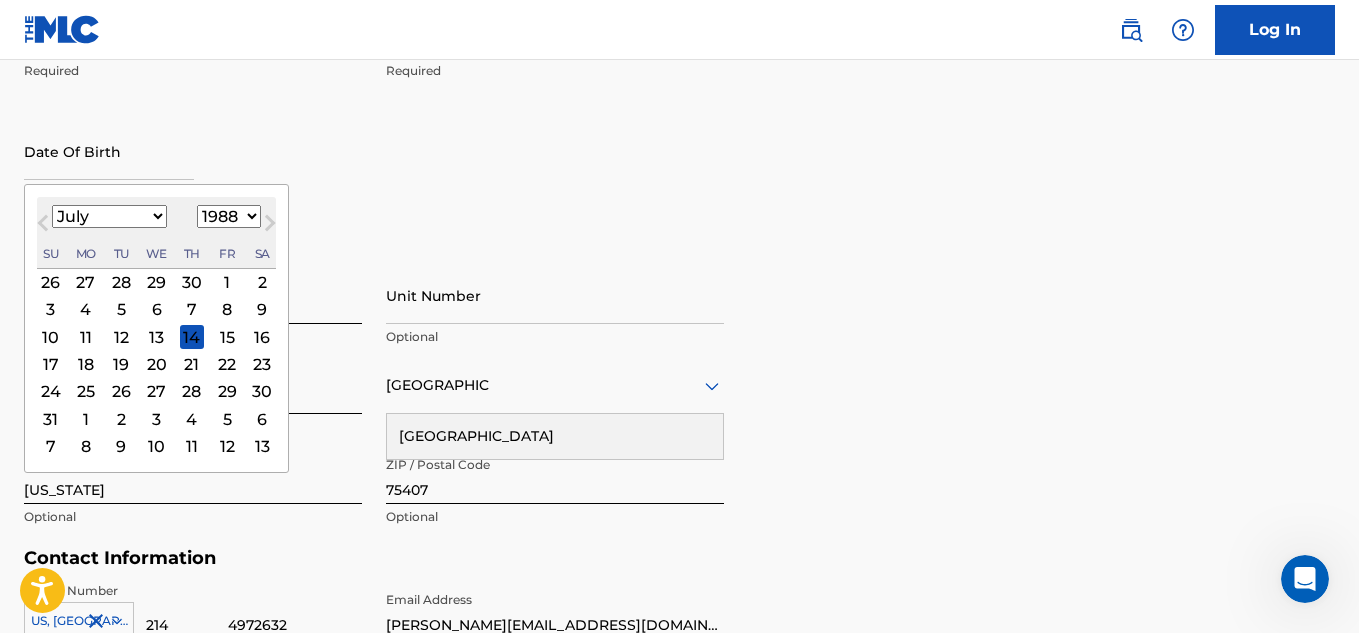click on "January February March April May June July August September October November December" at bounding box center (109, 216) 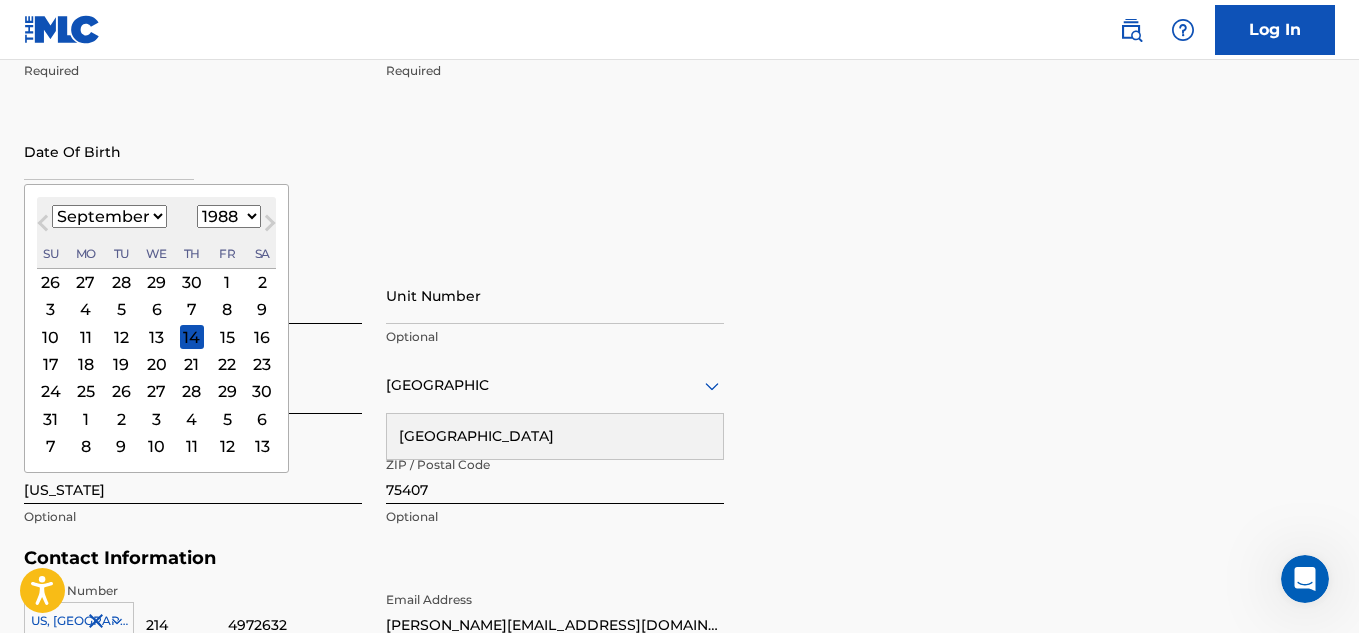 click on "January February March April May June July August September October November December" at bounding box center (109, 216) 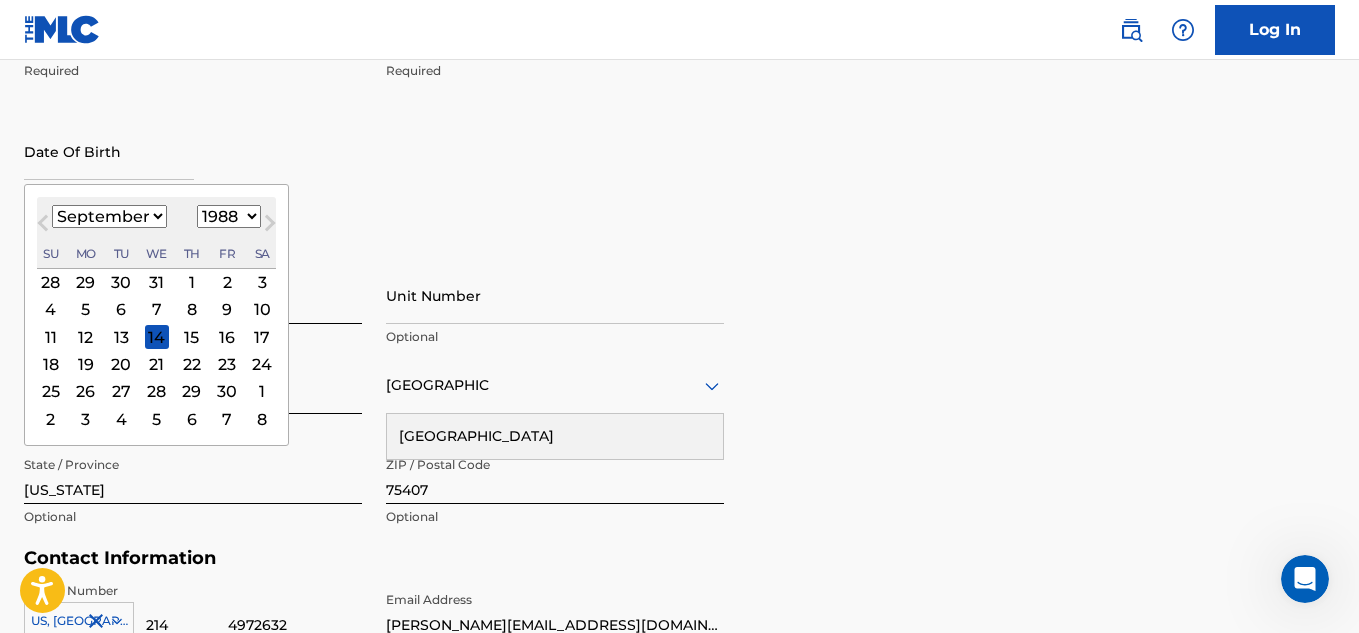 click on "20" at bounding box center (121, 364) 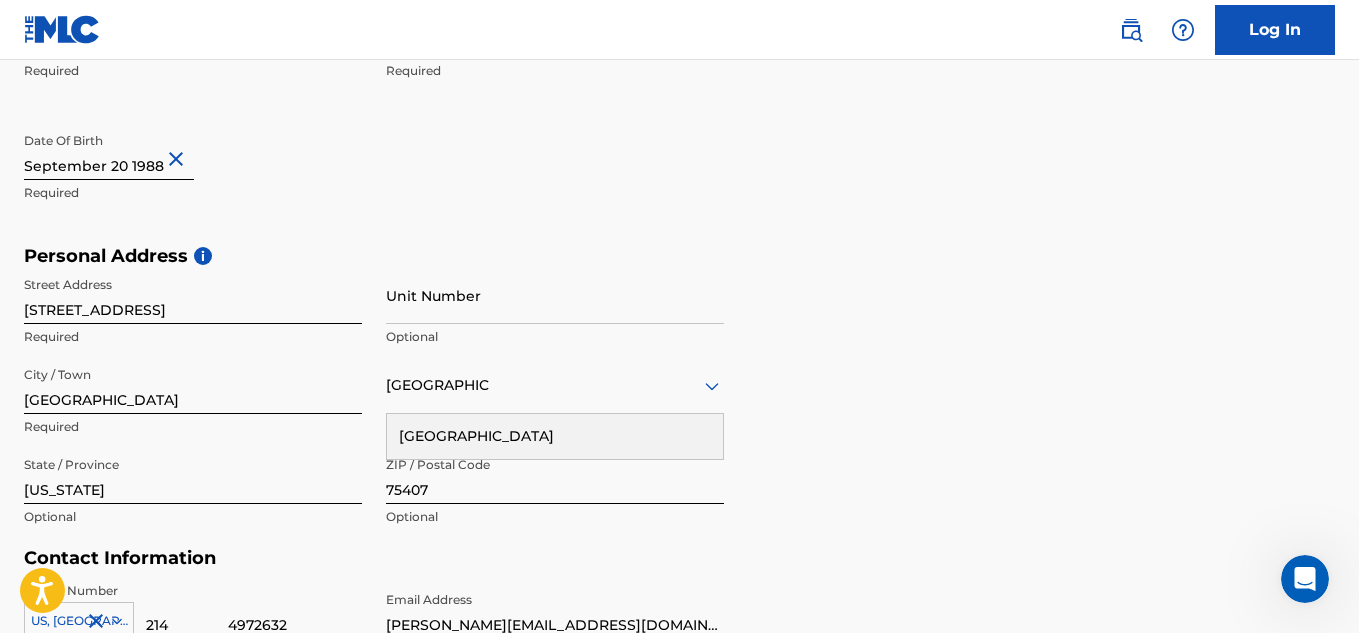 click on "Personal Address i" at bounding box center (679, 256) 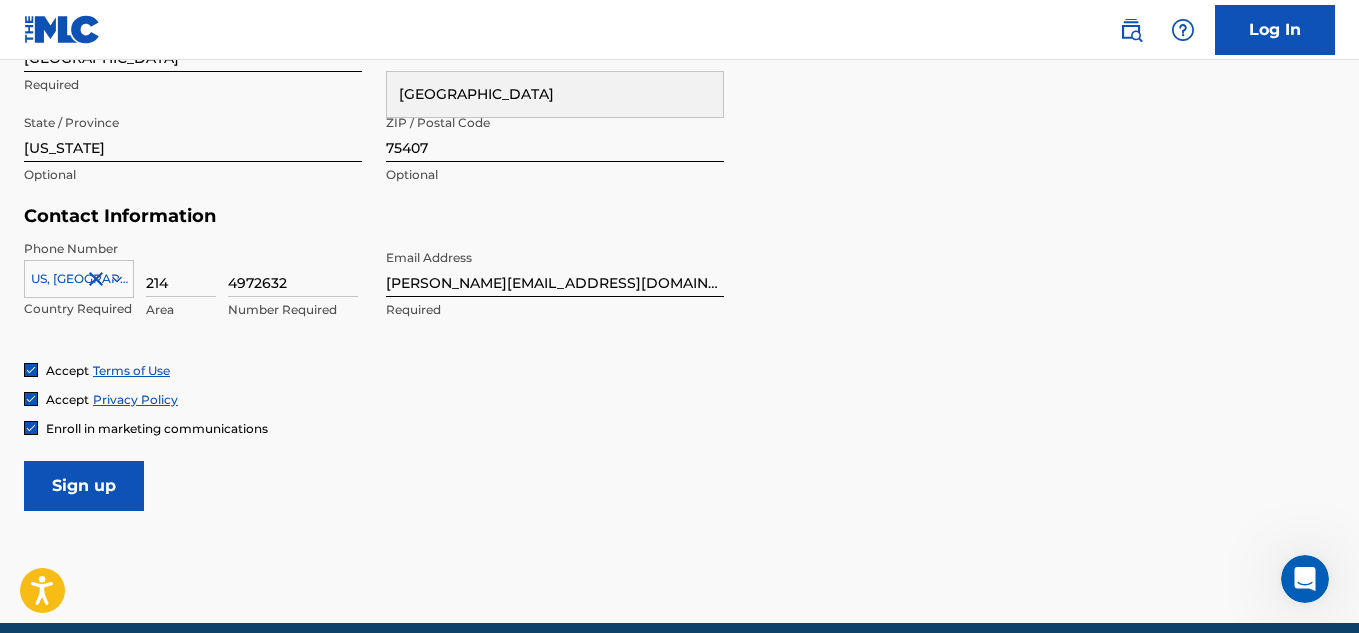 scroll, scrollTop: 903, scrollLeft: 0, axis: vertical 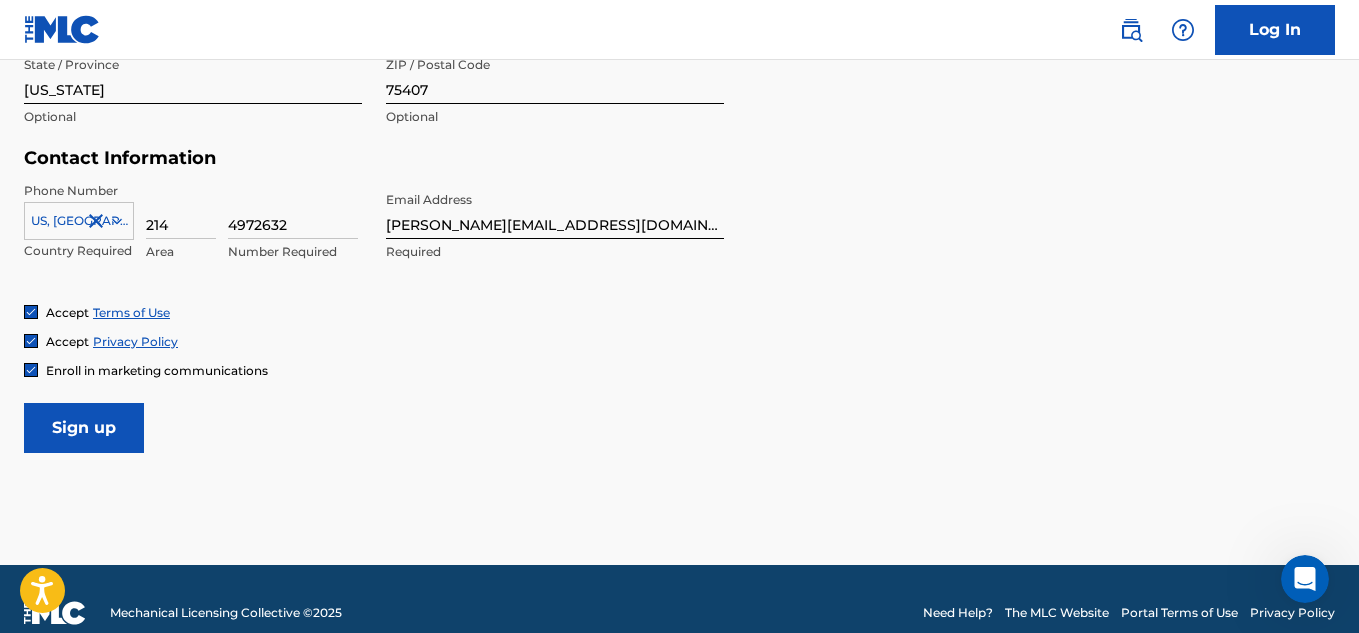 click on "Sign up" at bounding box center (84, 428) 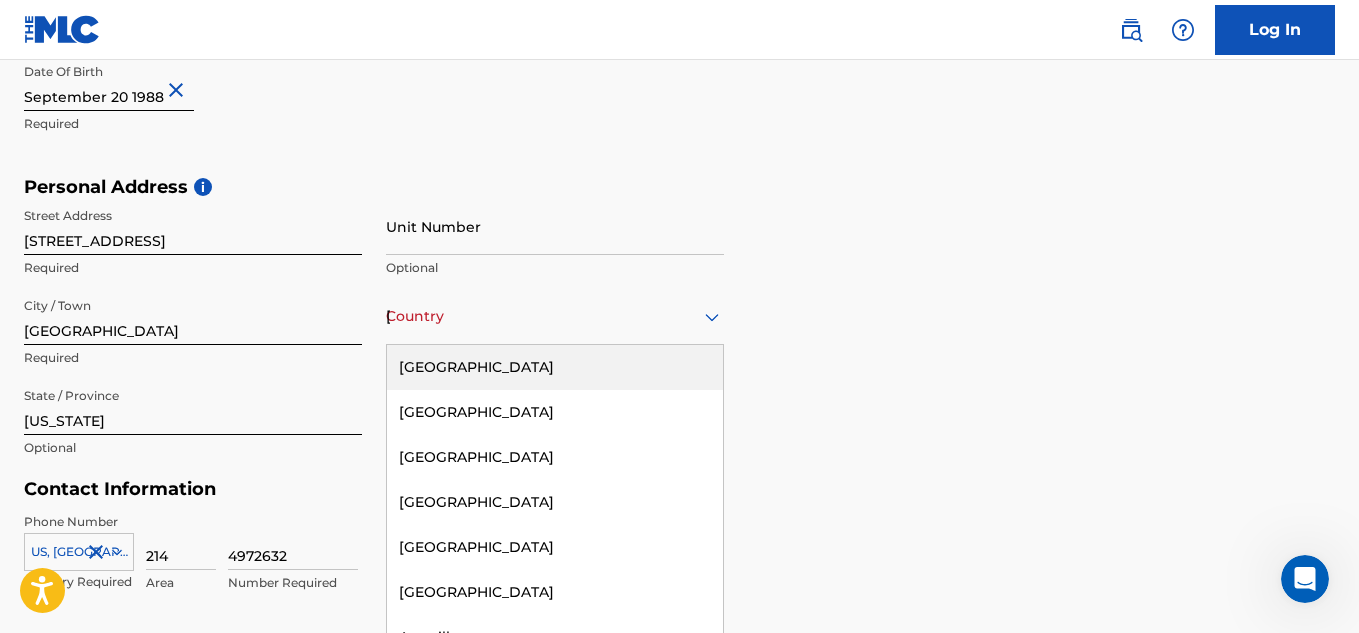 click on "Country [GEOGRAPHIC_DATA]" at bounding box center (555, 316) 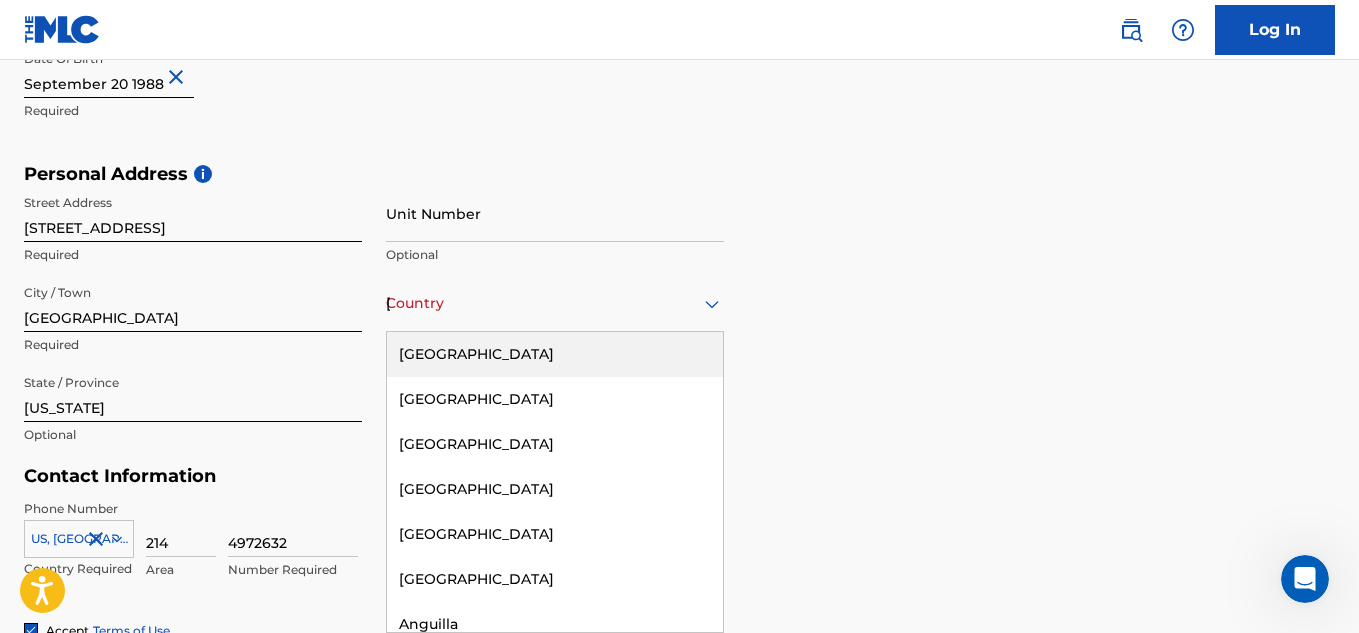 click on "[GEOGRAPHIC_DATA]" at bounding box center (555, 354) 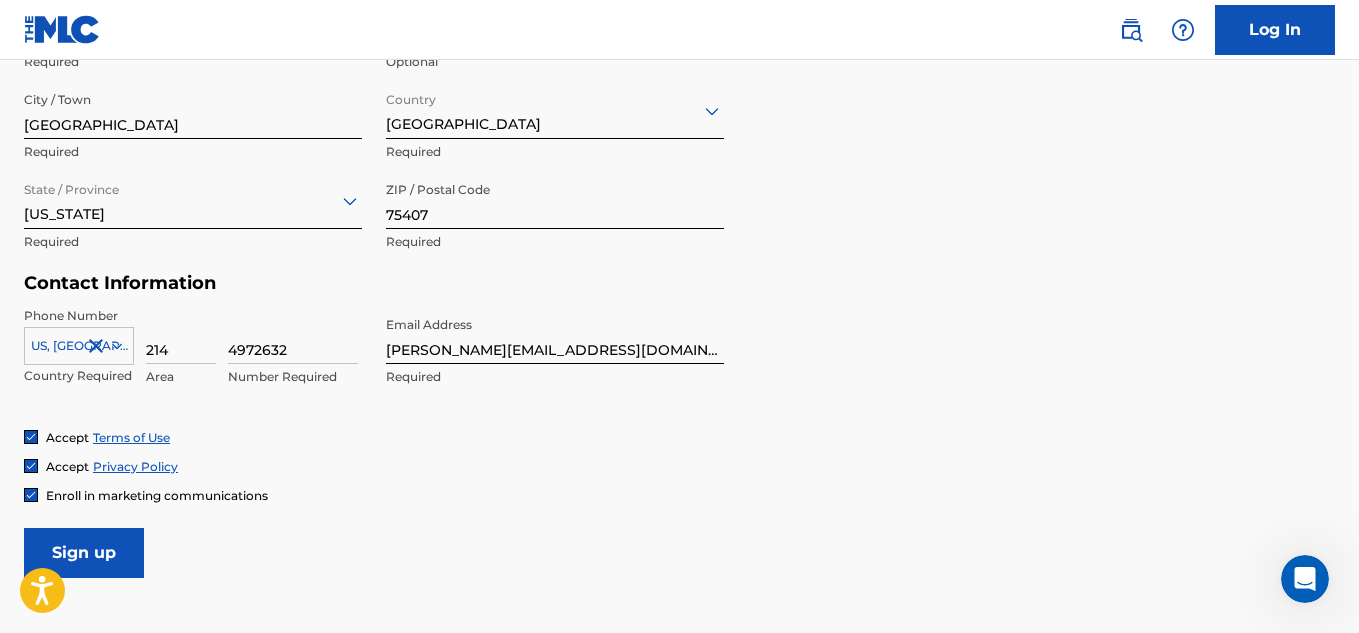 scroll, scrollTop: 931, scrollLeft: 0, axis: vertical 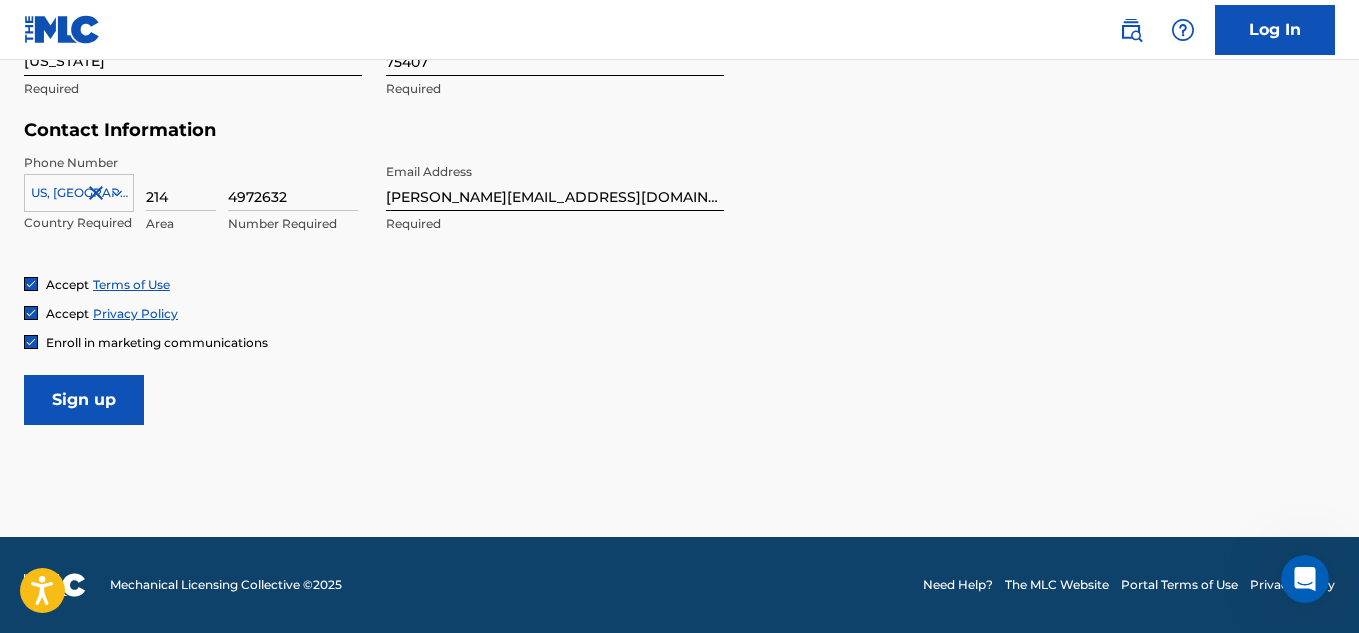 click on "Sign up" at bounding box center (84, 400) 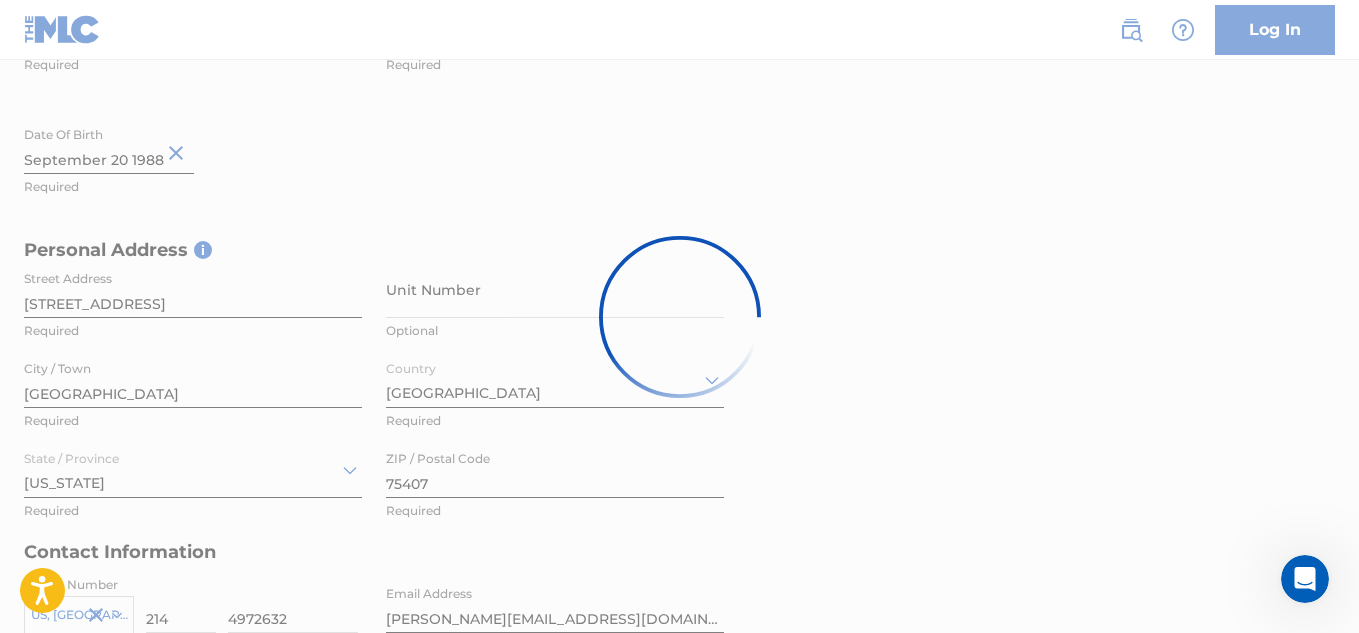 scroll, scrollTop: 531, scrollLeft: 0, axis: vertical 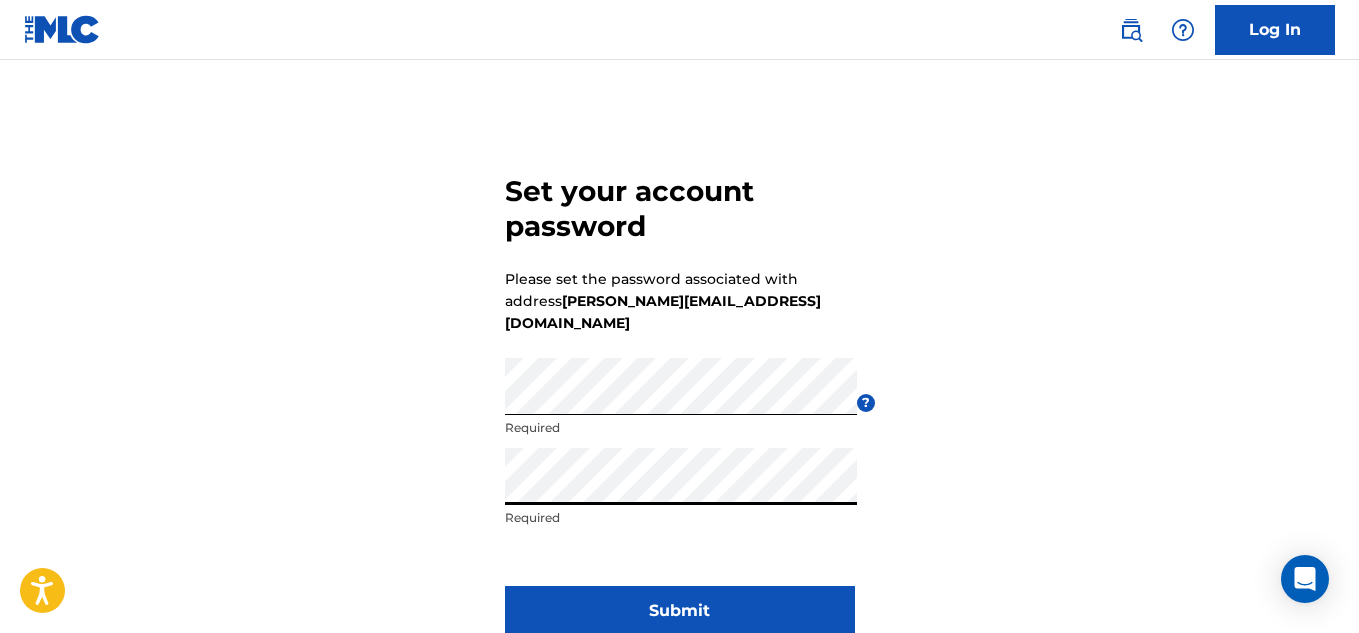 click on "Submit" at bounding box center (680, 611) 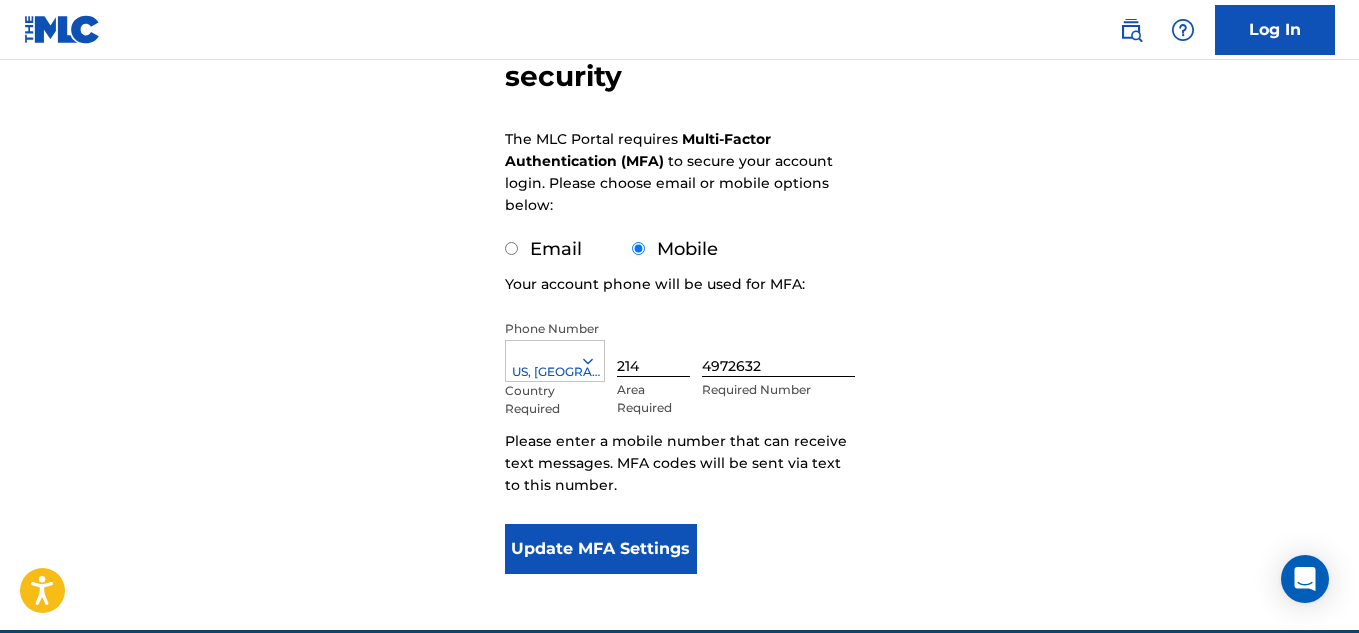 scroll, scrollTop: 300, scrollLeft: 0, axis: vertical 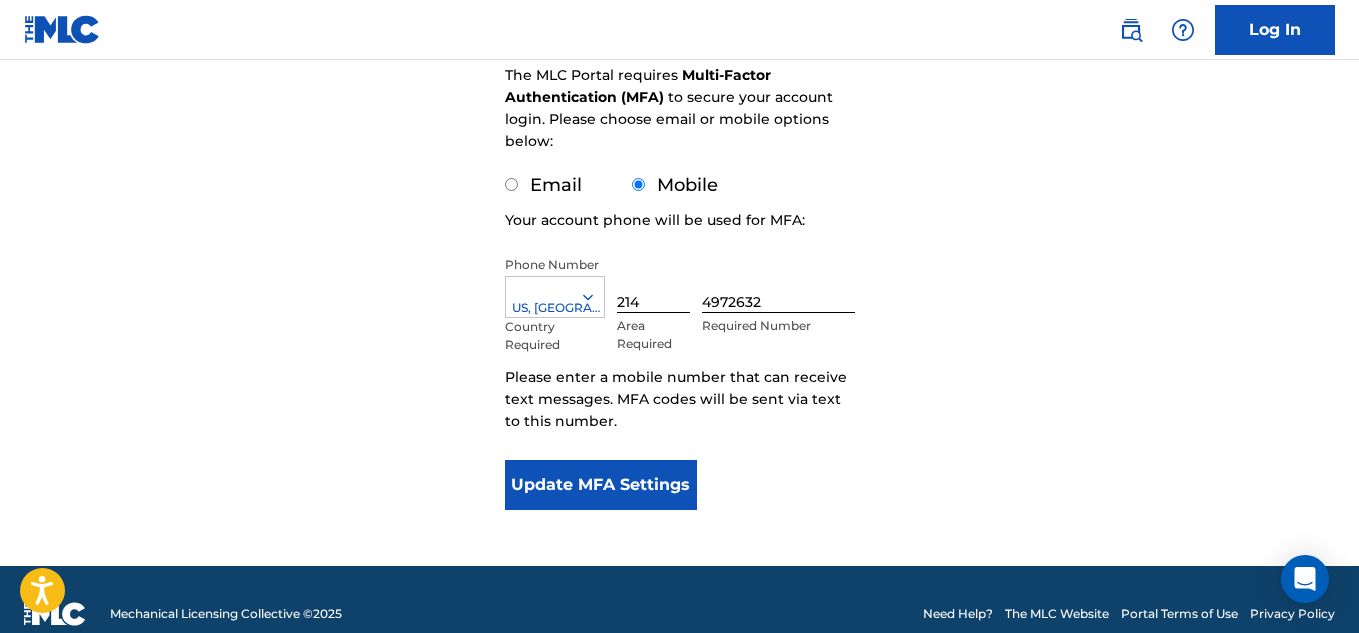 click on "Update MFA Settings" at bounding box center [601, 485] 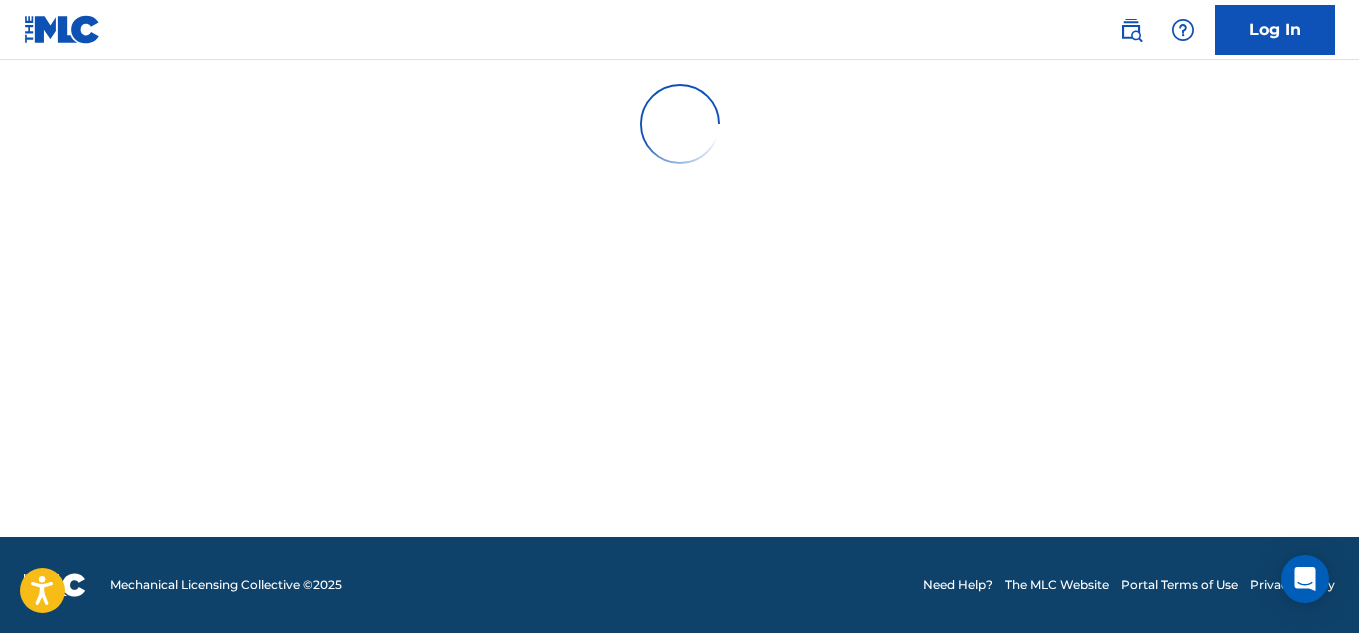 scroll, scrollTop: 0, scrollLeft: 0, axis: both 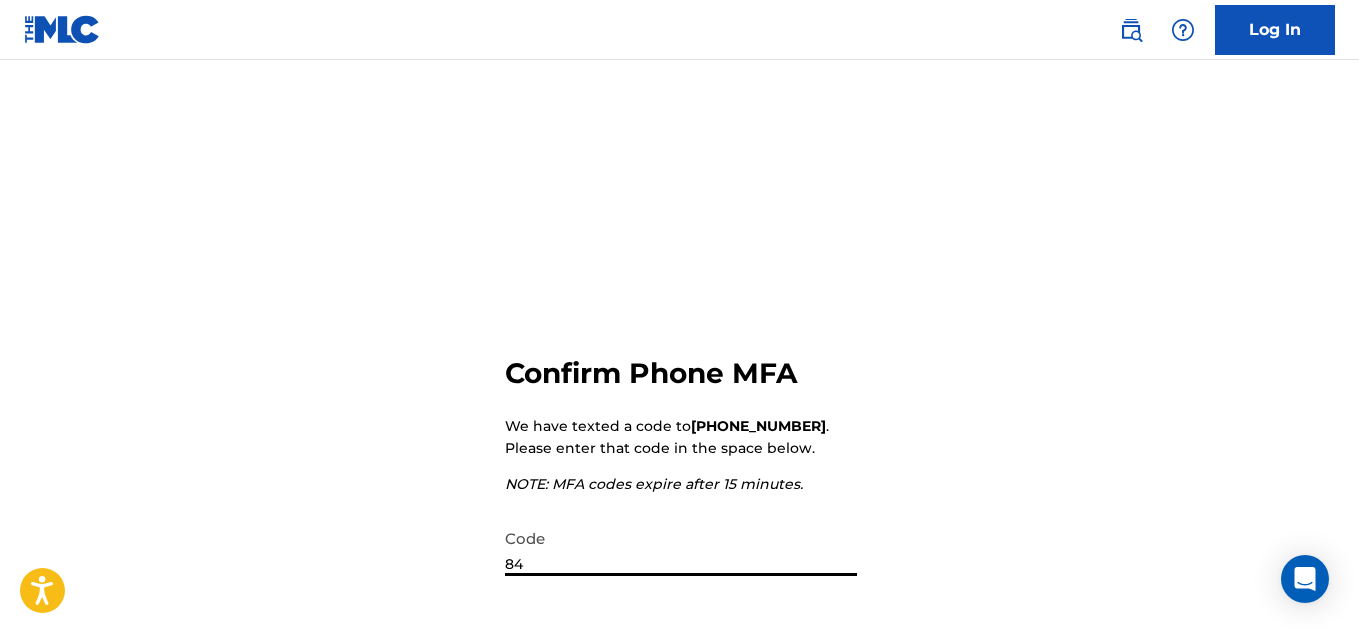 type on "8" 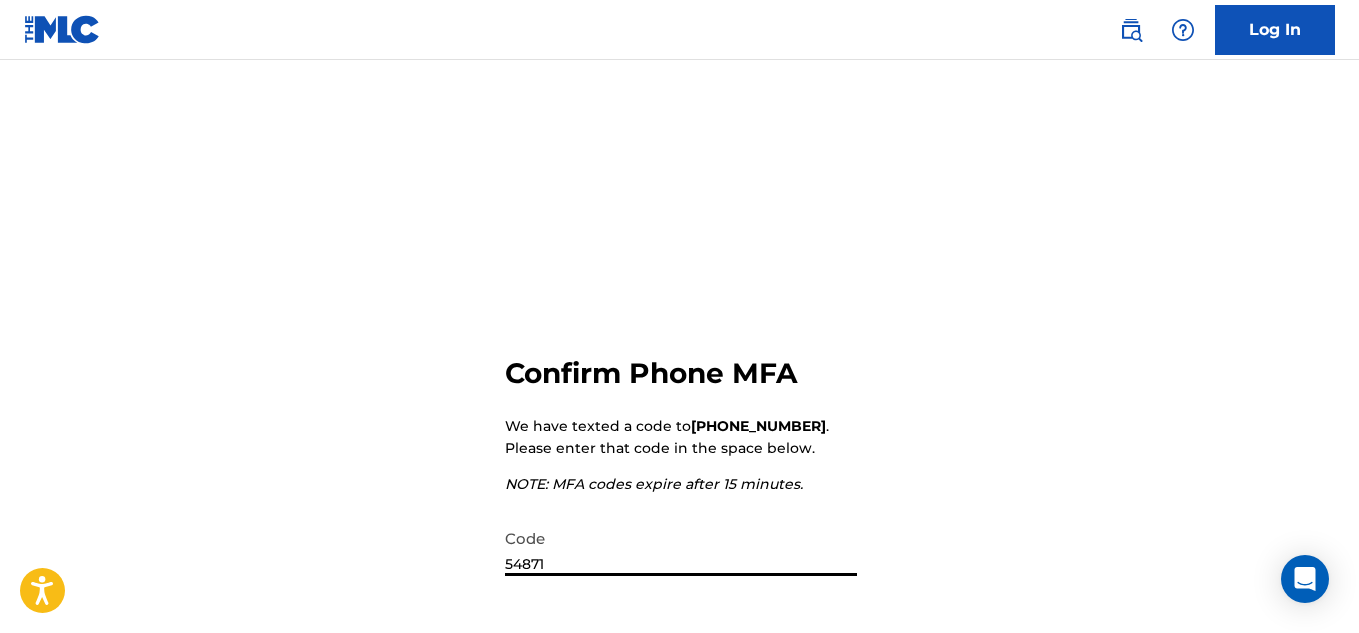 type on "548716" 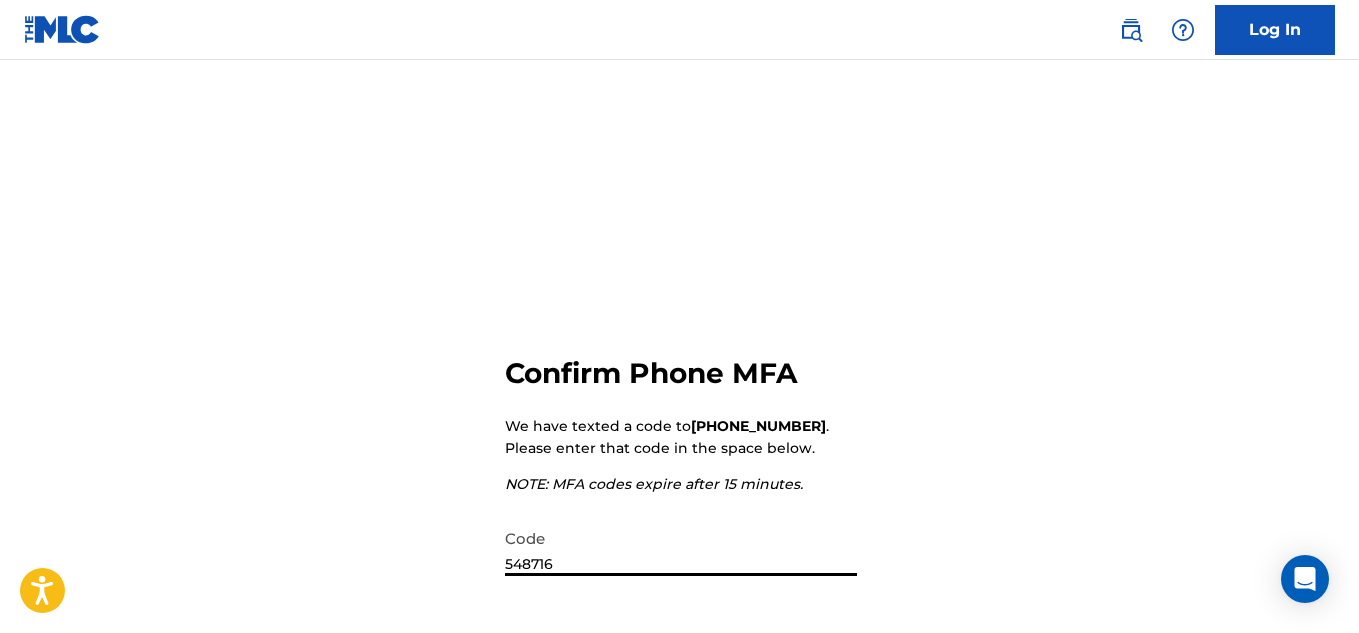 click on "Submit Code" at bounding box center [601, 662] 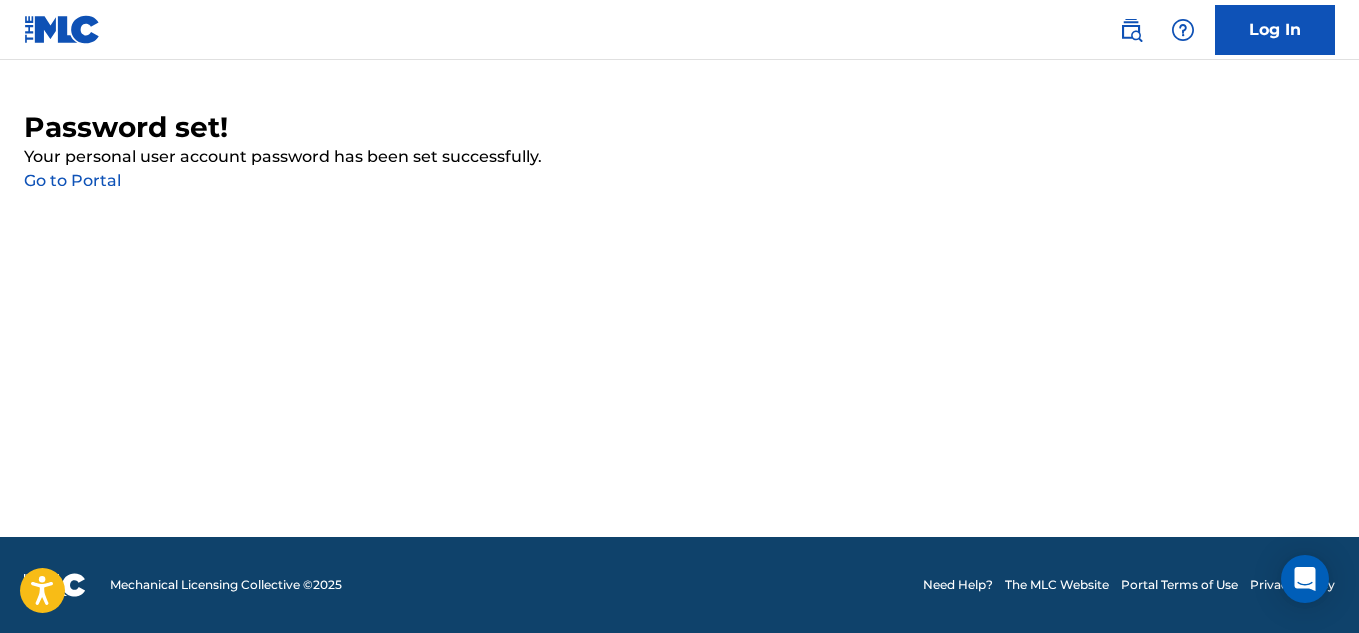 click on "Go to Portal" at bounding box center (72, 180) 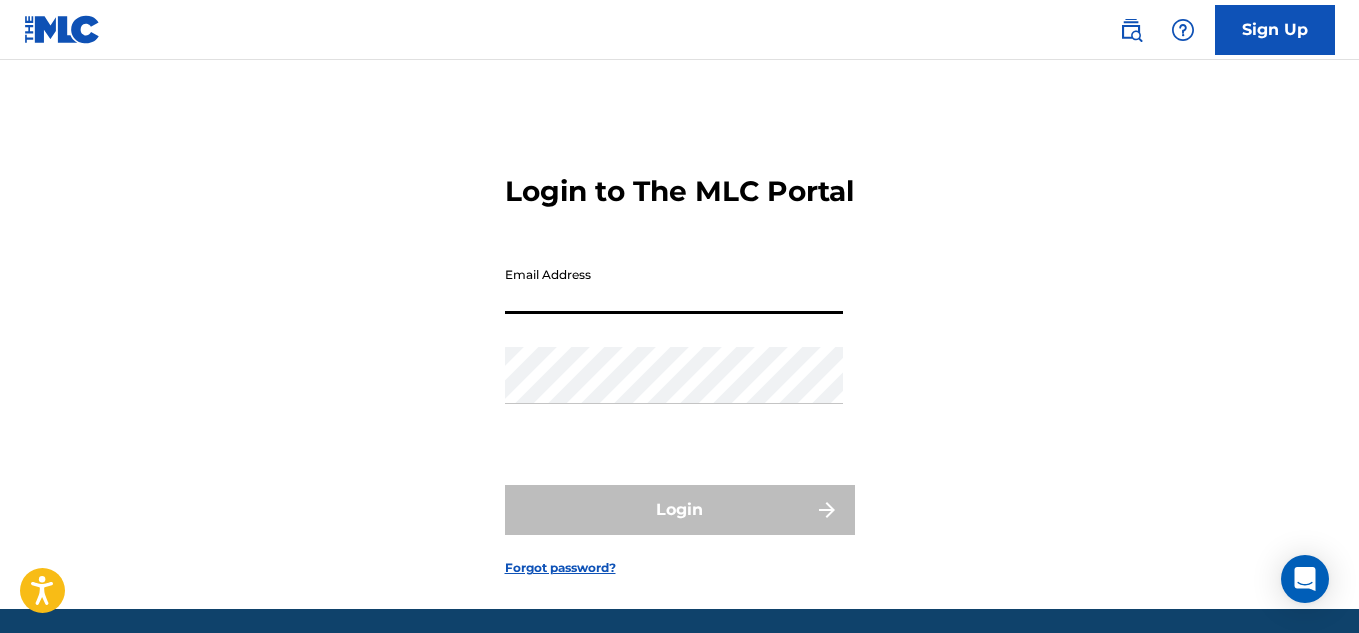 click on "Email Address" at bounding box center (674, 285) 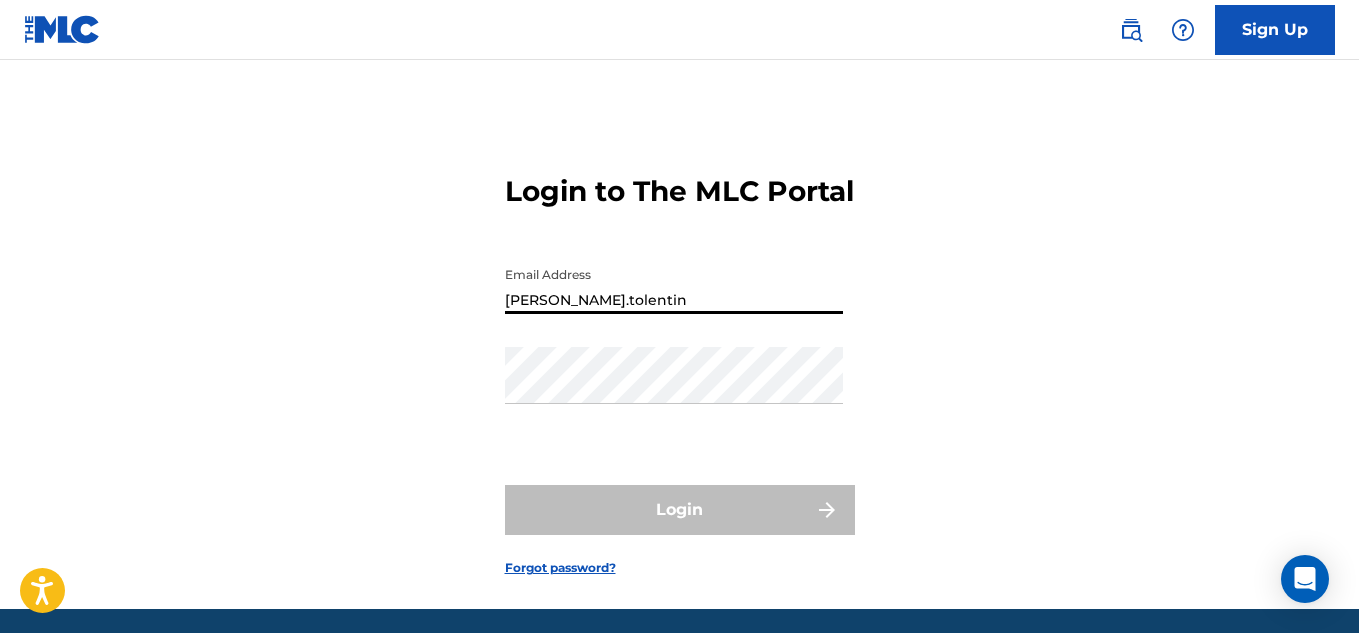 type on "[PERSON_NAME][EMAIL_ADDRESS][DOMAIN_NAME]" 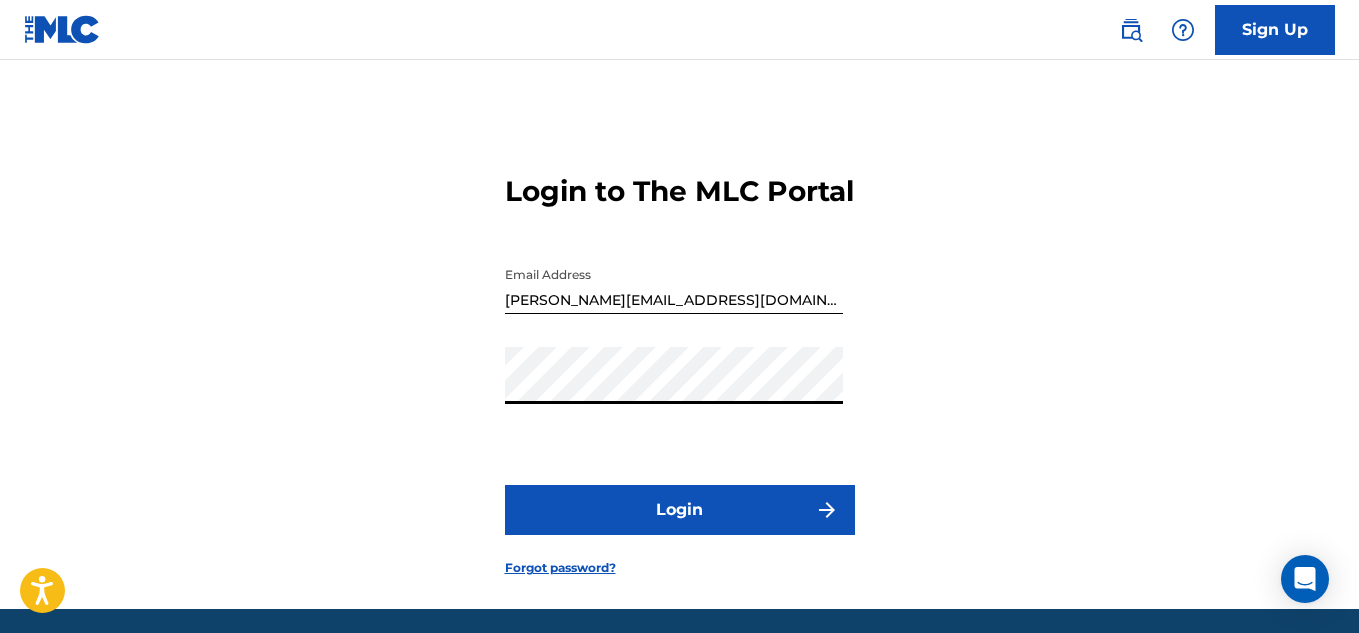 click on "Login" at bounding box center [680, 510] 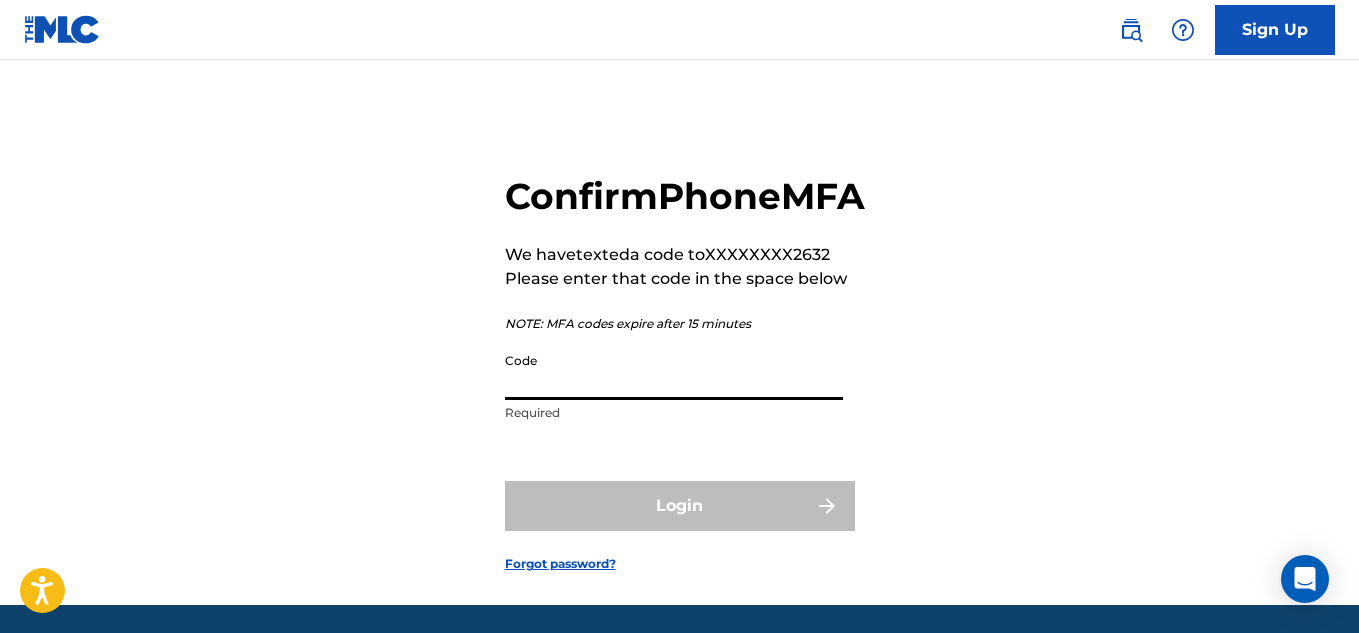 click on "Code" at bounding box center (674, 371) 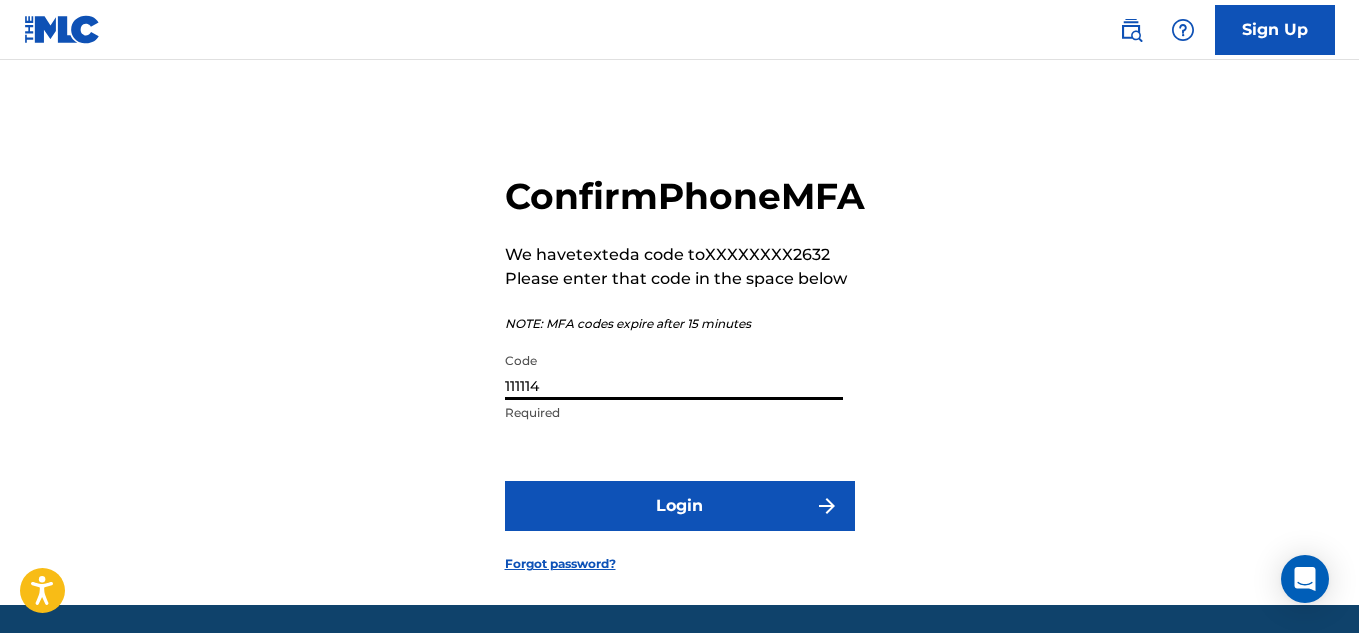 type on "111114" 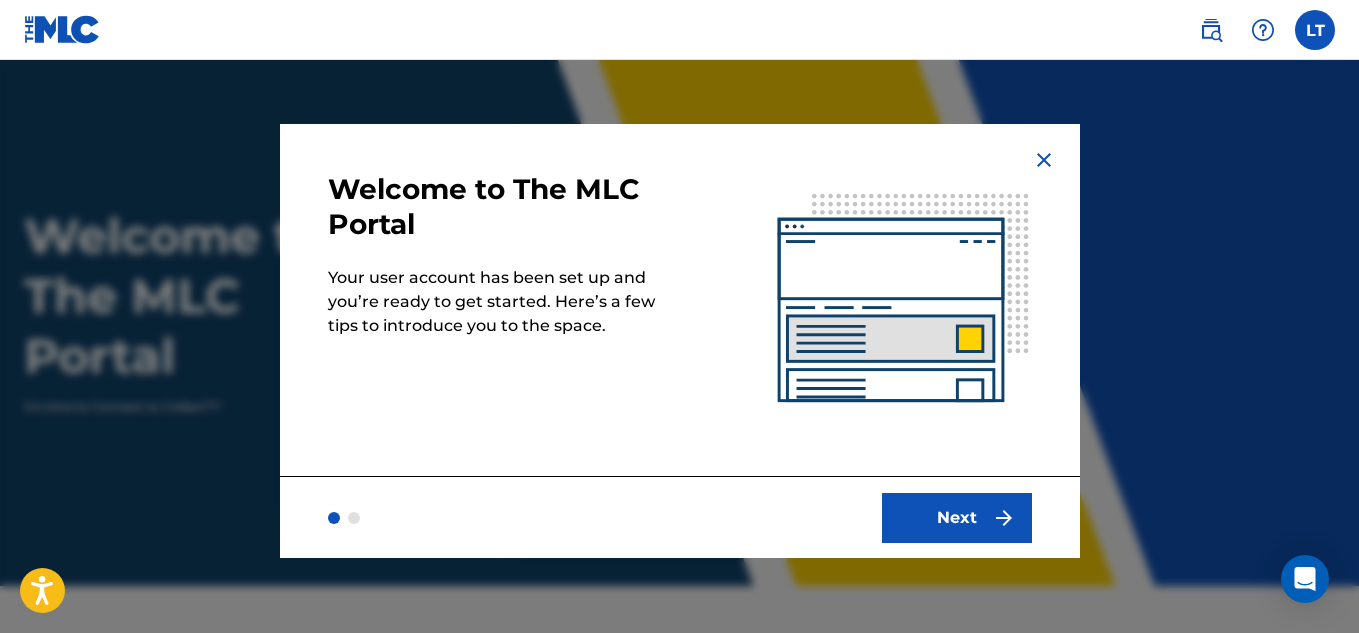 scroll, scrollTop: 0, scrollLeft: 0, axis: both 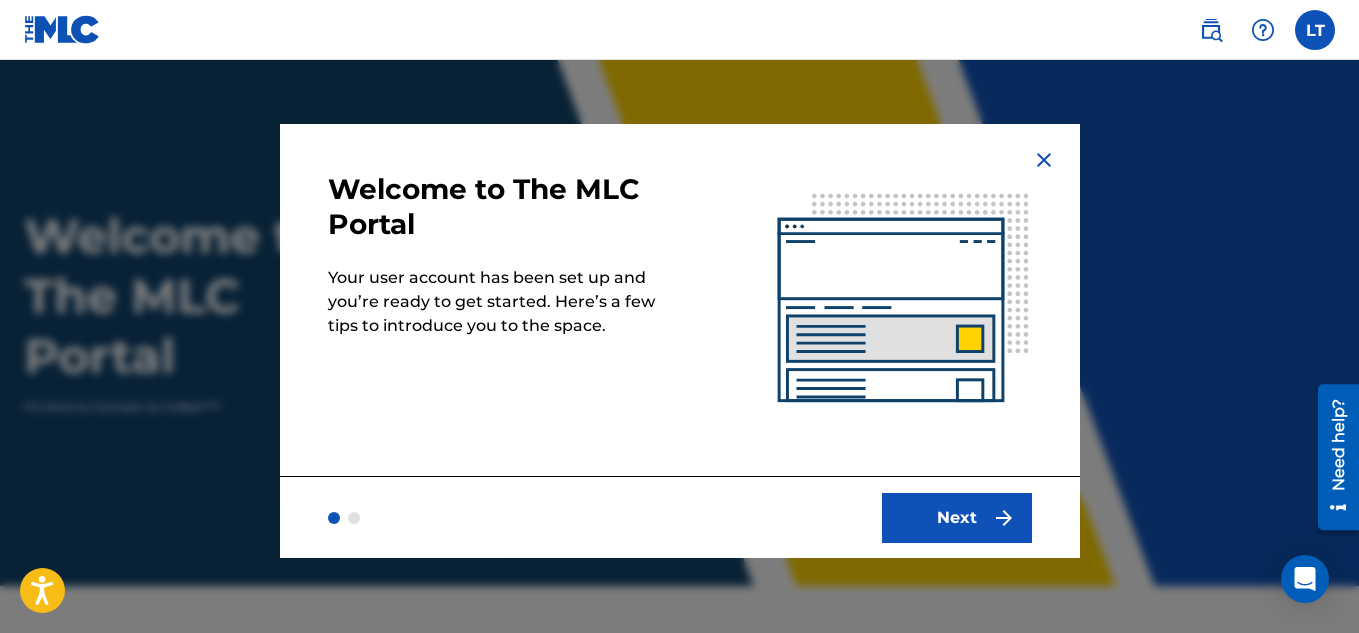 click on "Next" at bounding box center (957, 518) 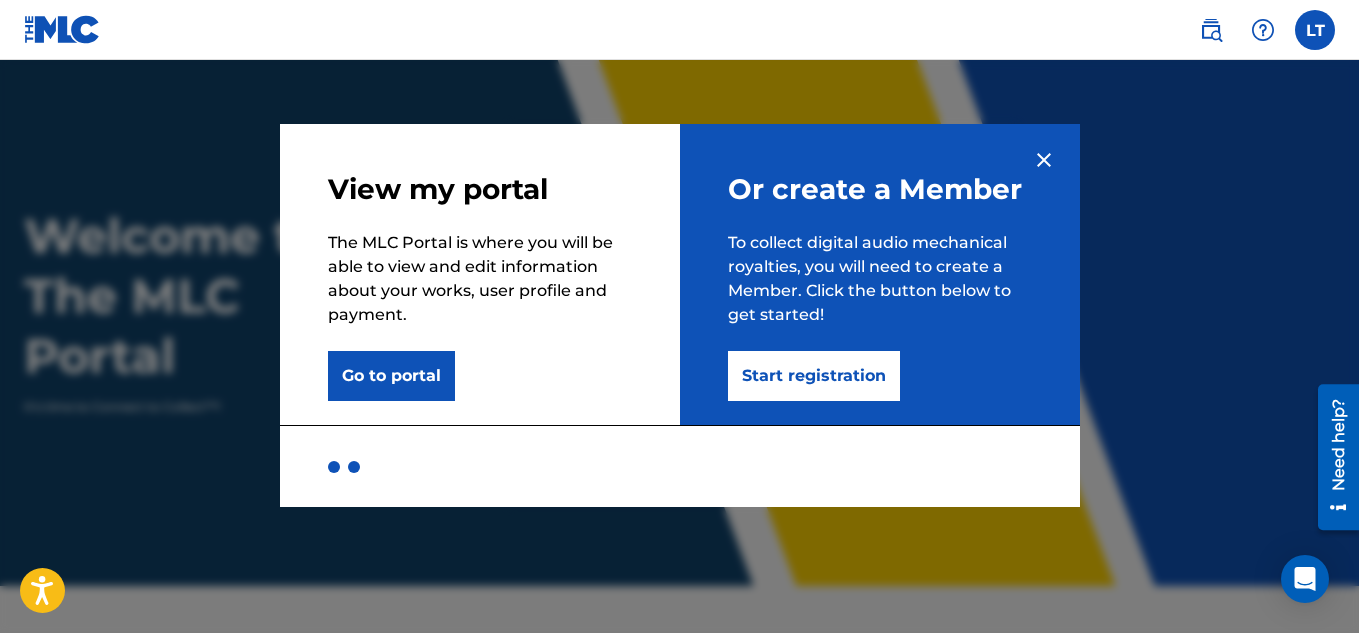 click on "Start registration" at bounding box center [814, 376] 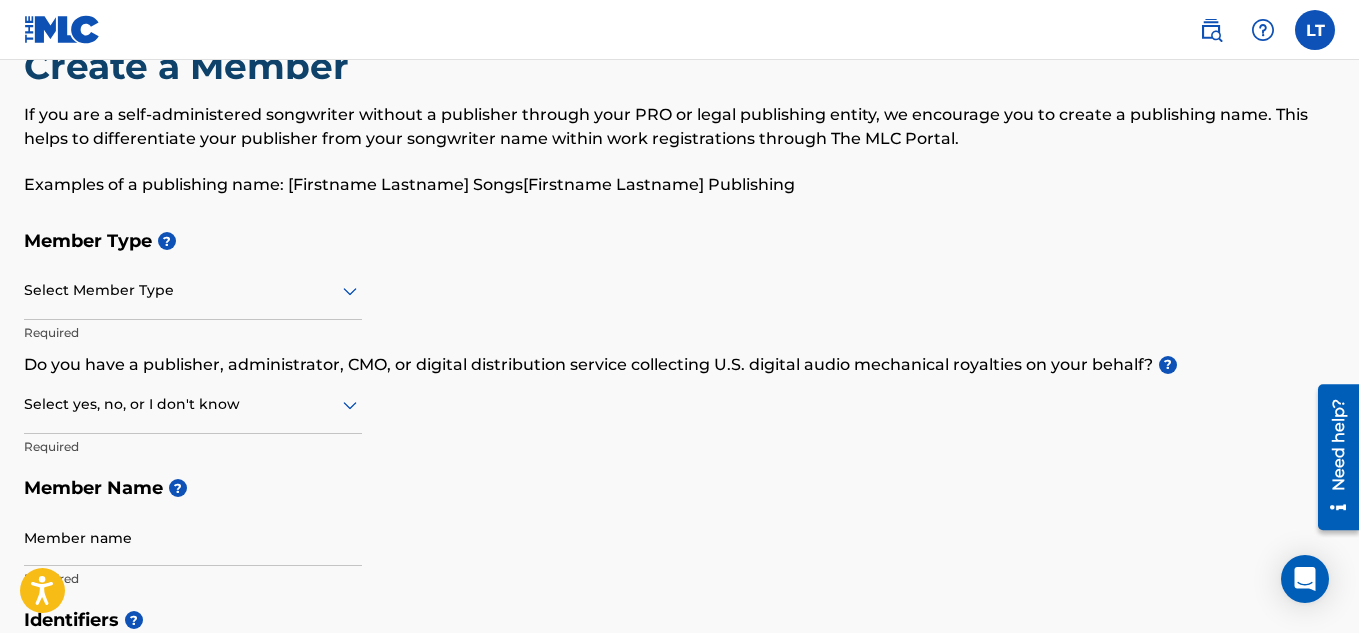 scroll, scrollTop: 100, scrollLeft: 0, axis: vertical 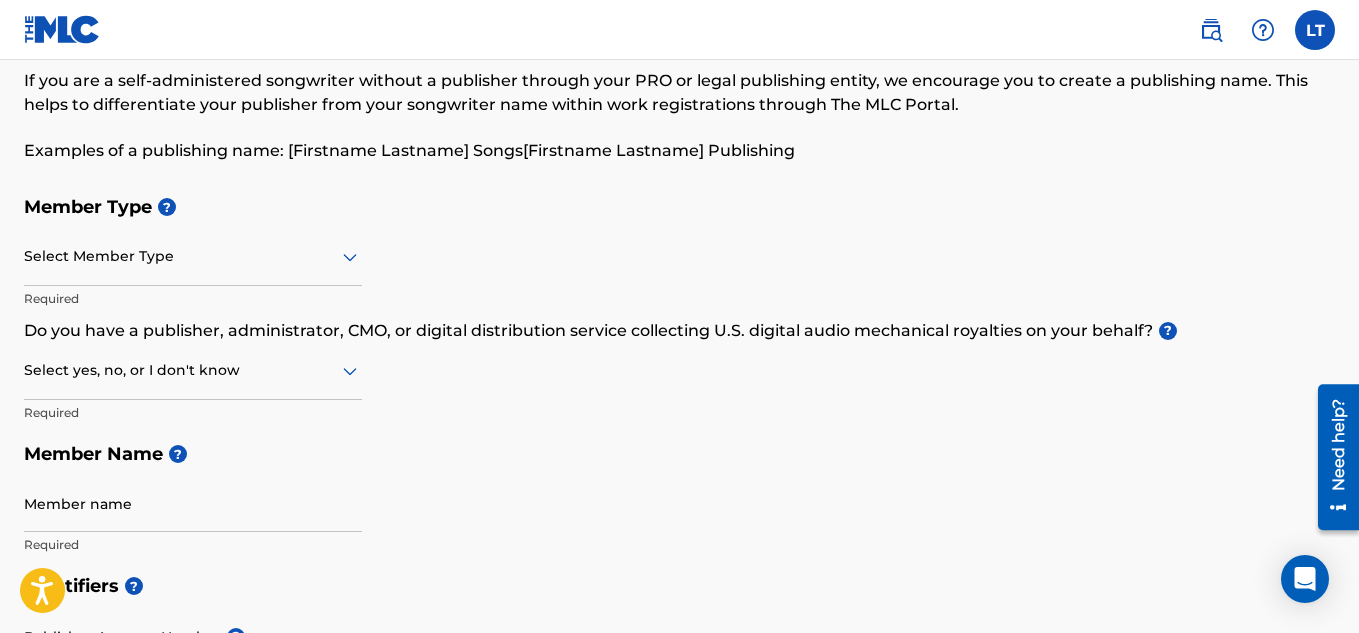 click on "Select Member Type" at bounding box center [193, 257] 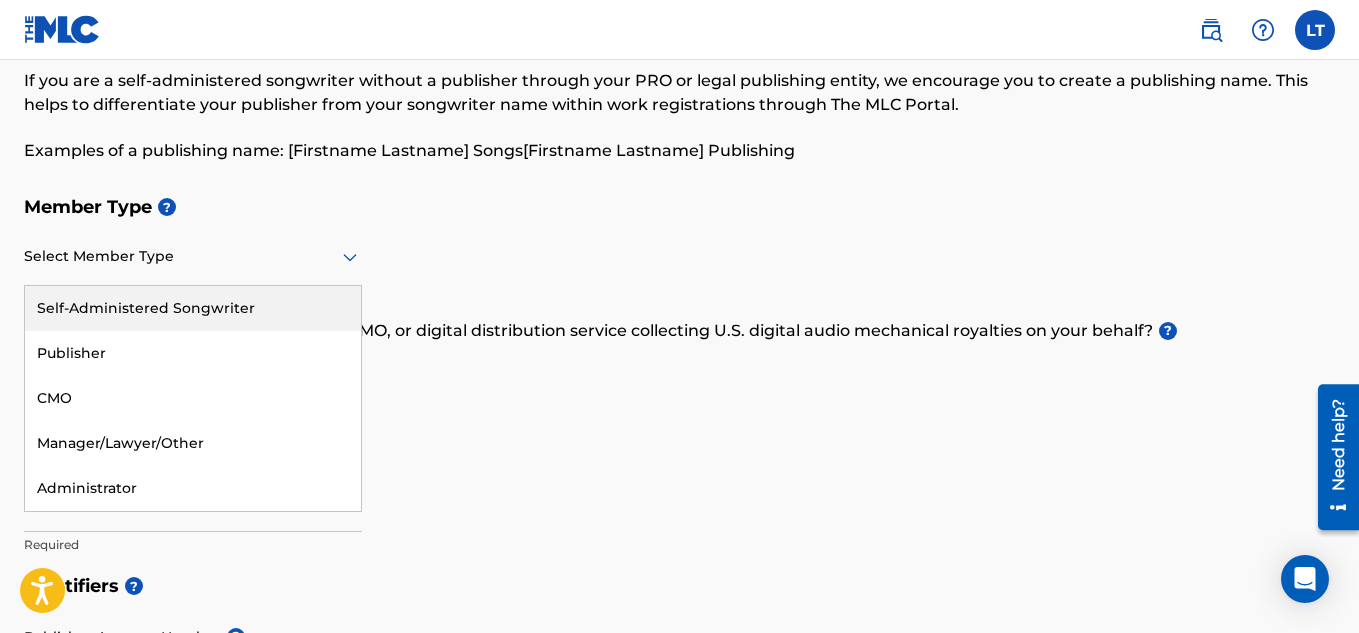 click on "Member Type ? 5 results available. Use Up and Down to choose options, press Enter to select the currently focused option, press Escape to exit the menu, press Tab to select the option and exit the menu. Select Member Type Self-Administered Songwriter Publisher CMO Manager/Lawyer/Other Administrator Required Do you have a publisher, administrator, CMO, or digital distribution service collecting U.S. digital audio mechanical royalties on your behalf? ? Select yes, no, or I don't know Required Member Name ? Member name Required" at bounding box center [679, 375] 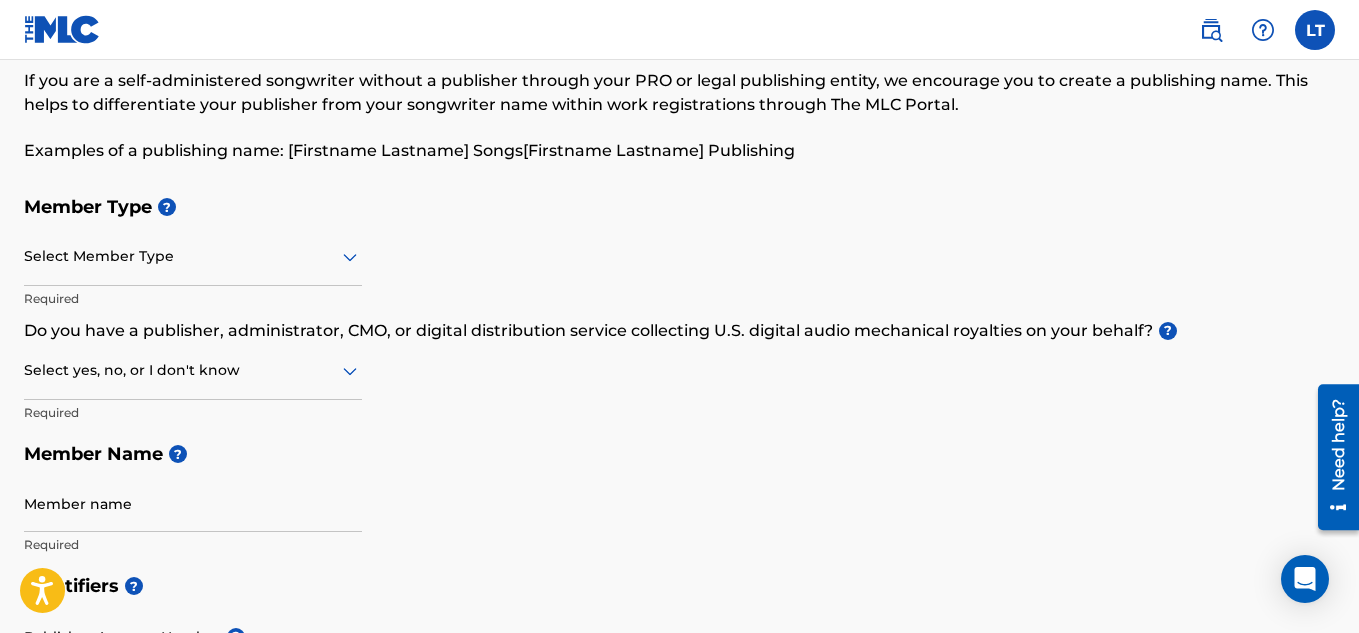 click at bounding box center [193, 256] 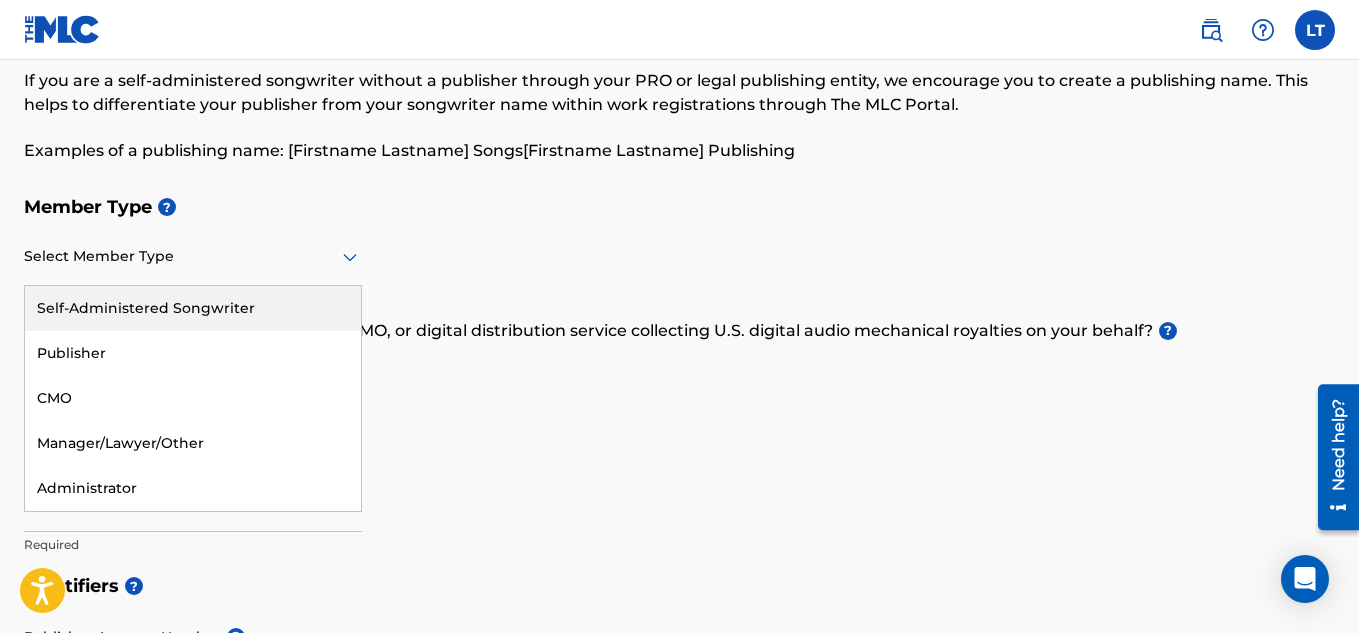 click on "Self-Administered Songwriter" at bounding box center (193, 308) 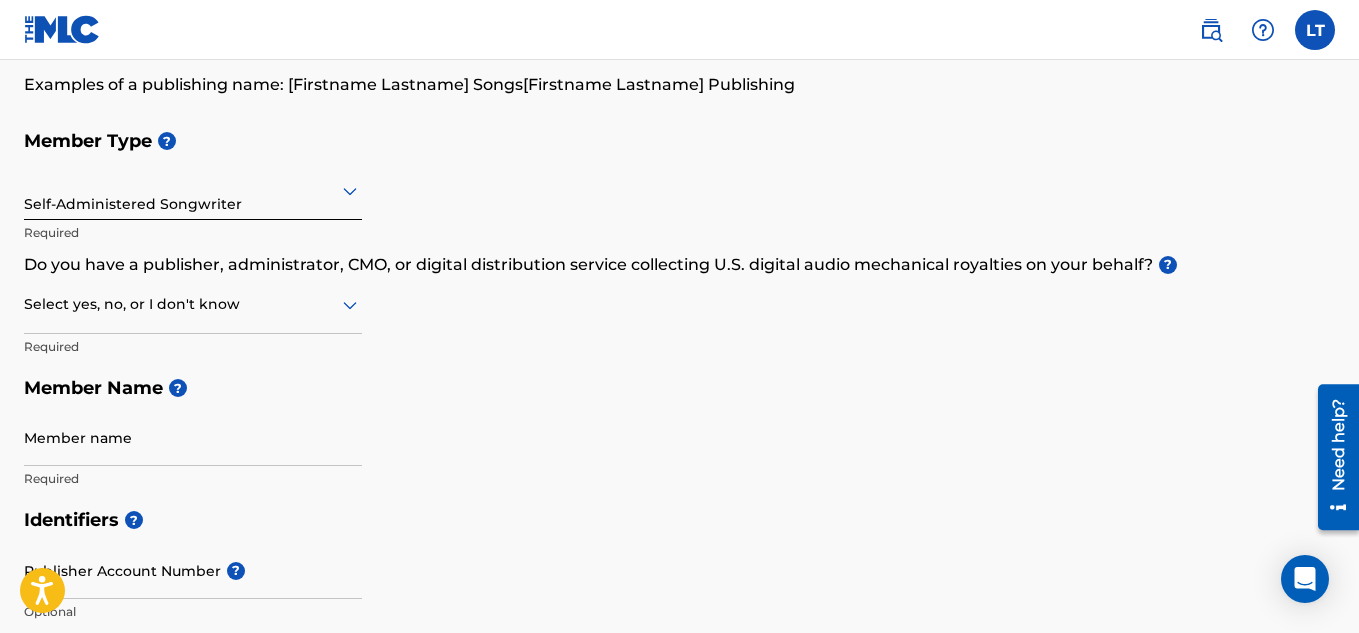 scroll, scrollTop: 200, scrollLeft: 0, axis: vertical 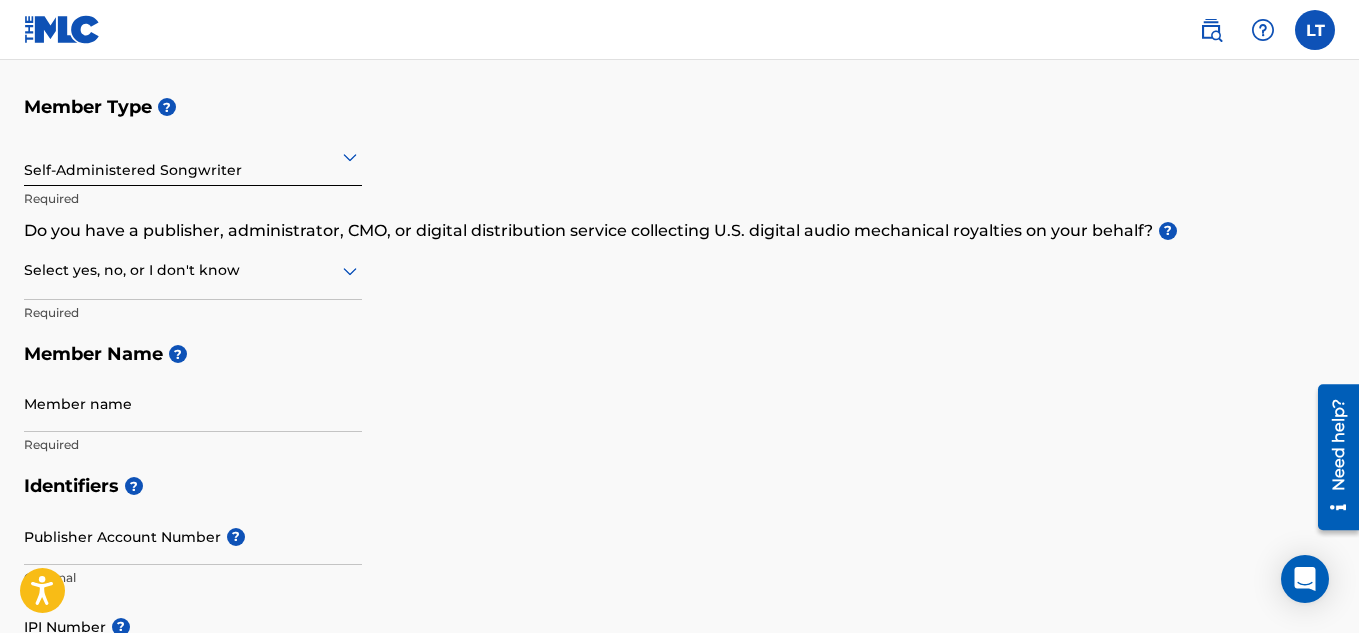 click on "Select yes, no, or I don't know" at bounding box center (193, 271) 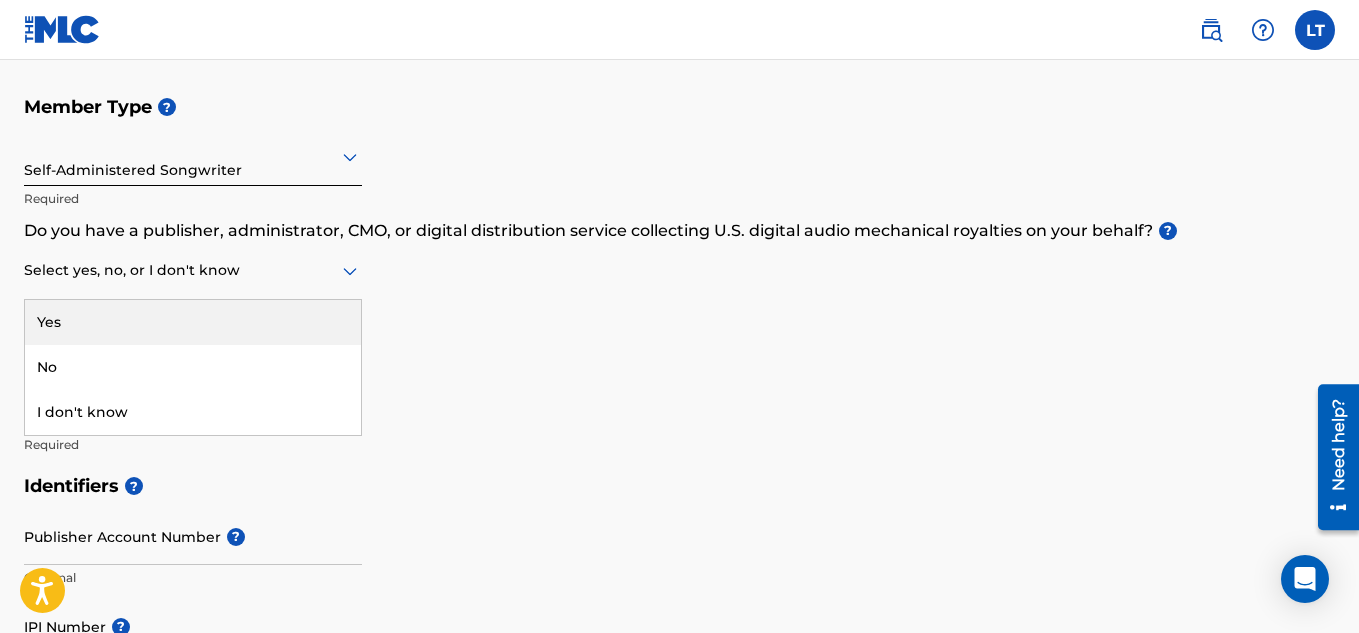 click on "Yes" at bounding box center (193, 322) 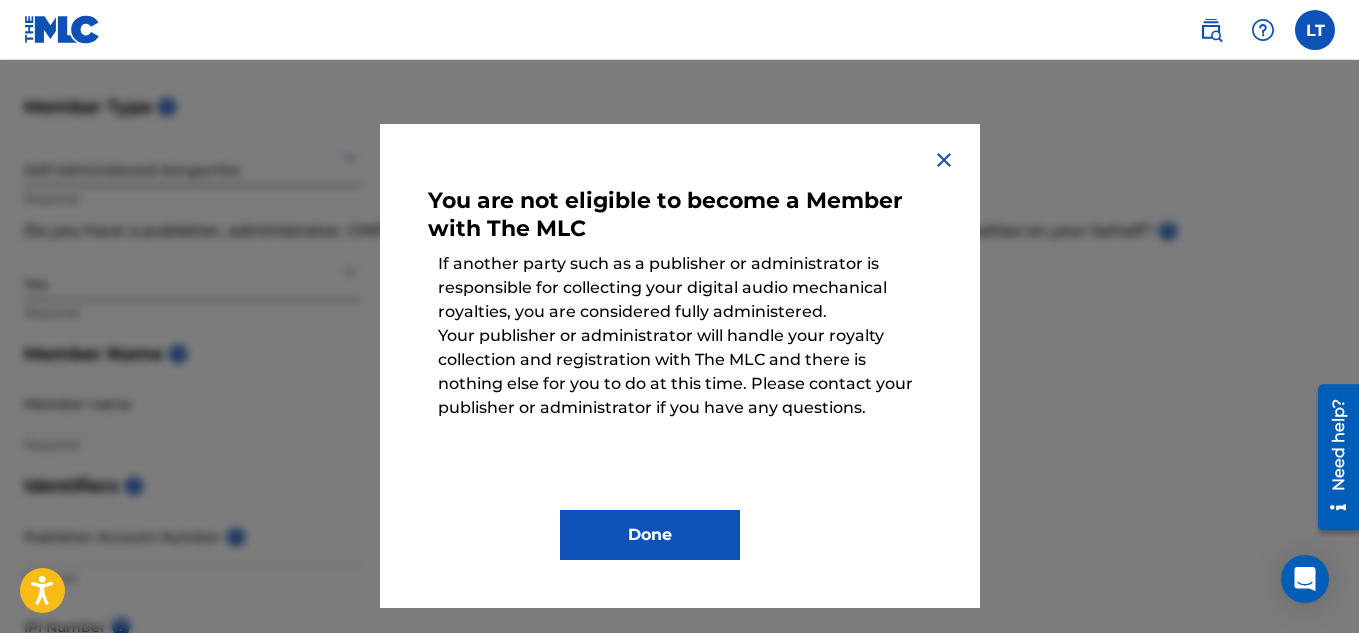 click at bounding box center [944, 160] 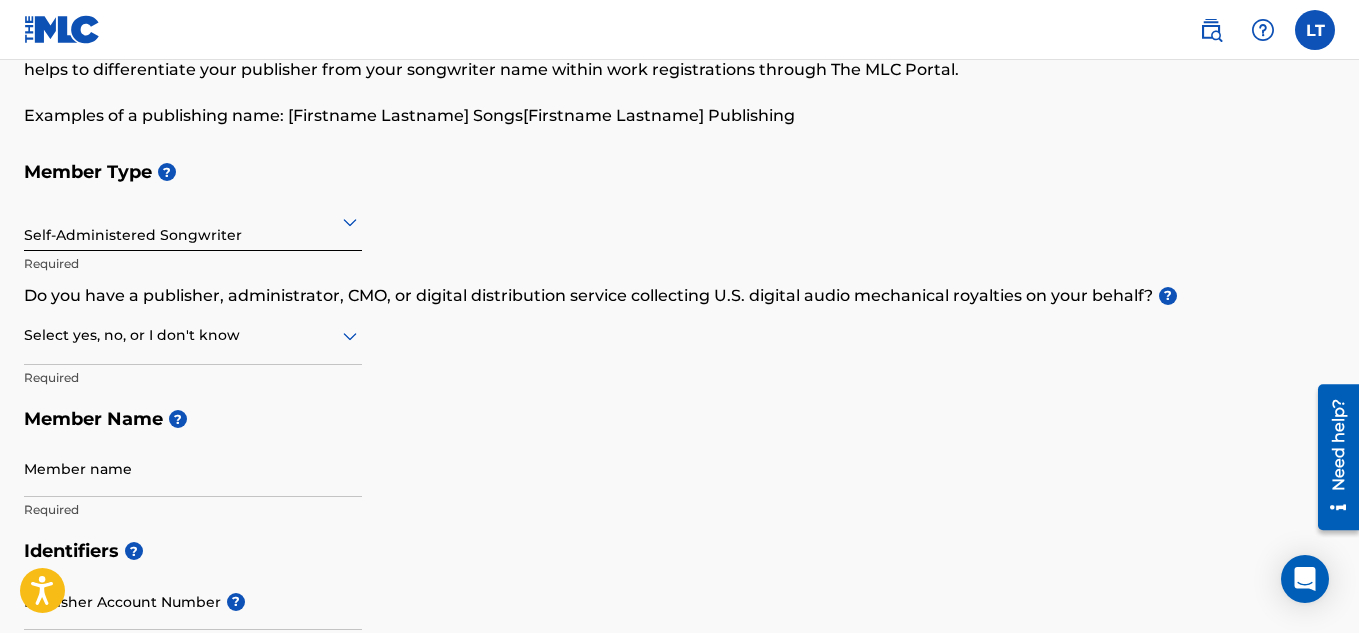 scroll, scrollTop: 100, scrollLeft: 0, axis: vertical 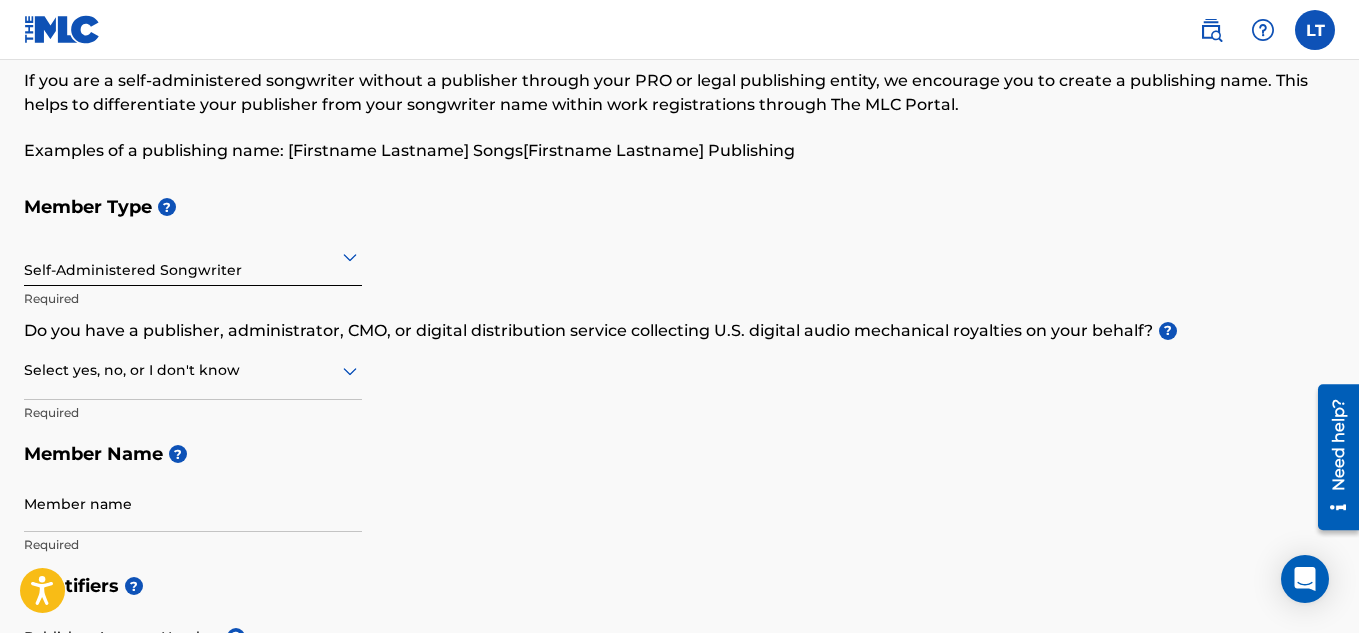 click on "Select yes, no, or I don't know" at bounding box center [193, 371] 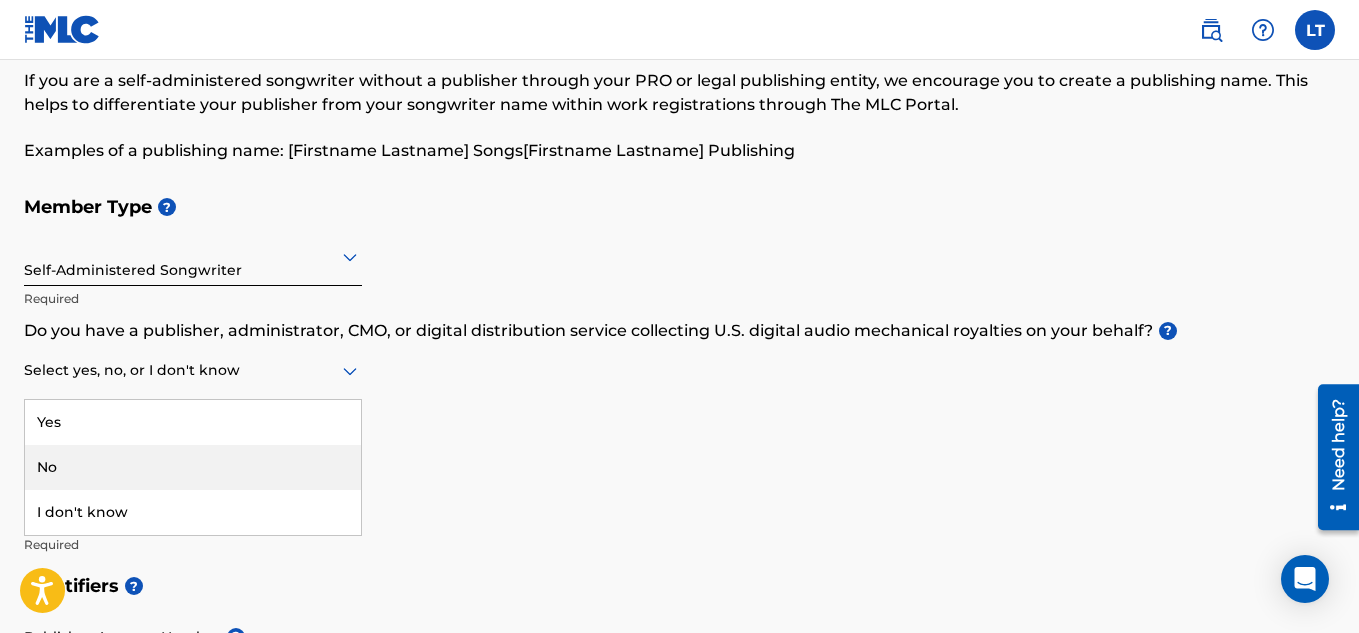 click on "No" at bounding box center (193, 467) 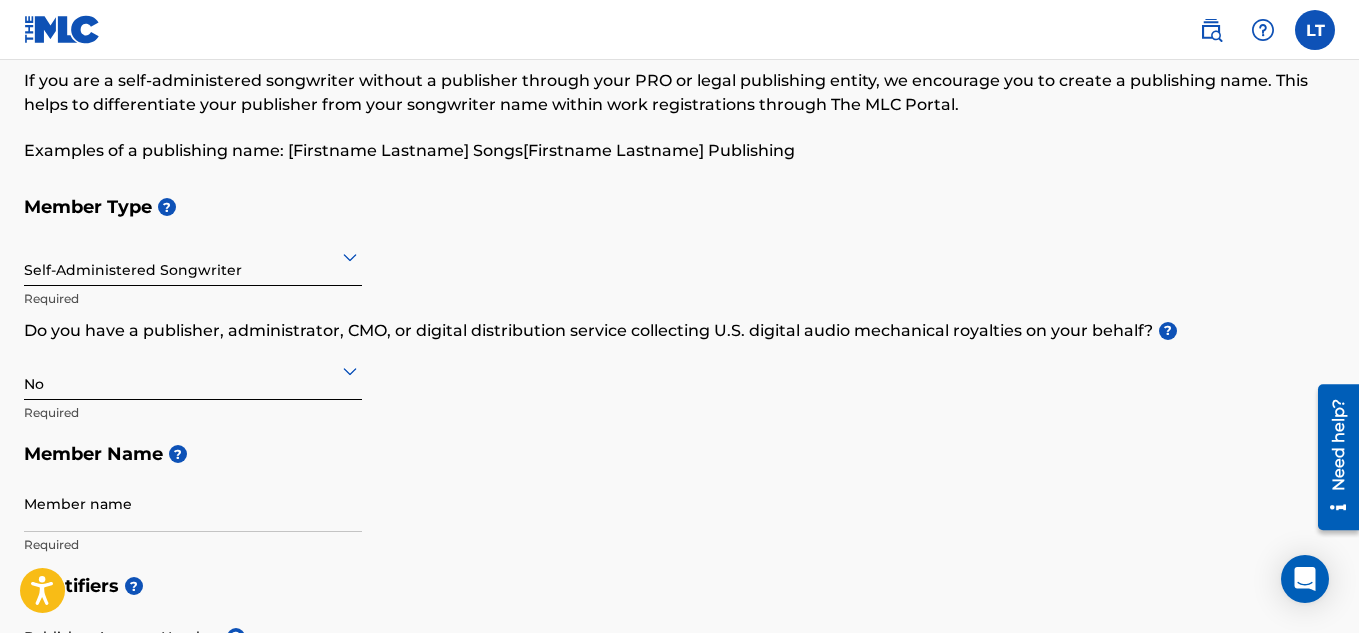 scroll, scrollTop: 200, scrollLeft: 0, axis: vertical 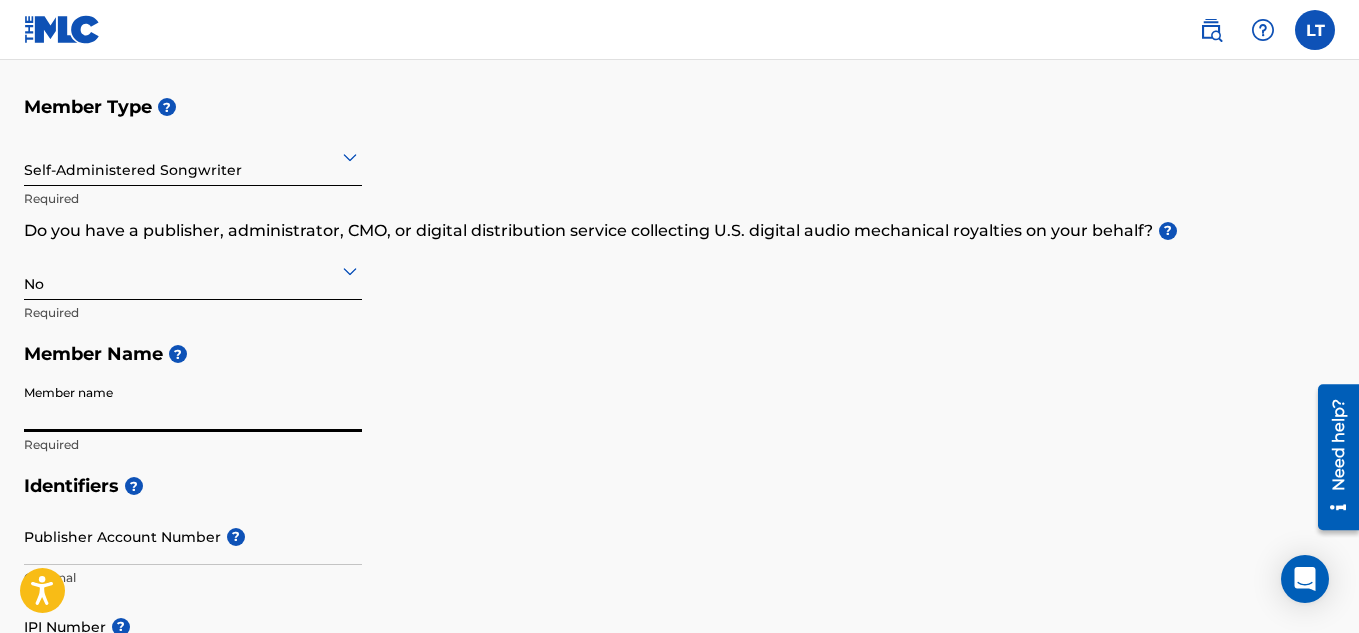 click on "Member name" at bounding box center (193, 403) 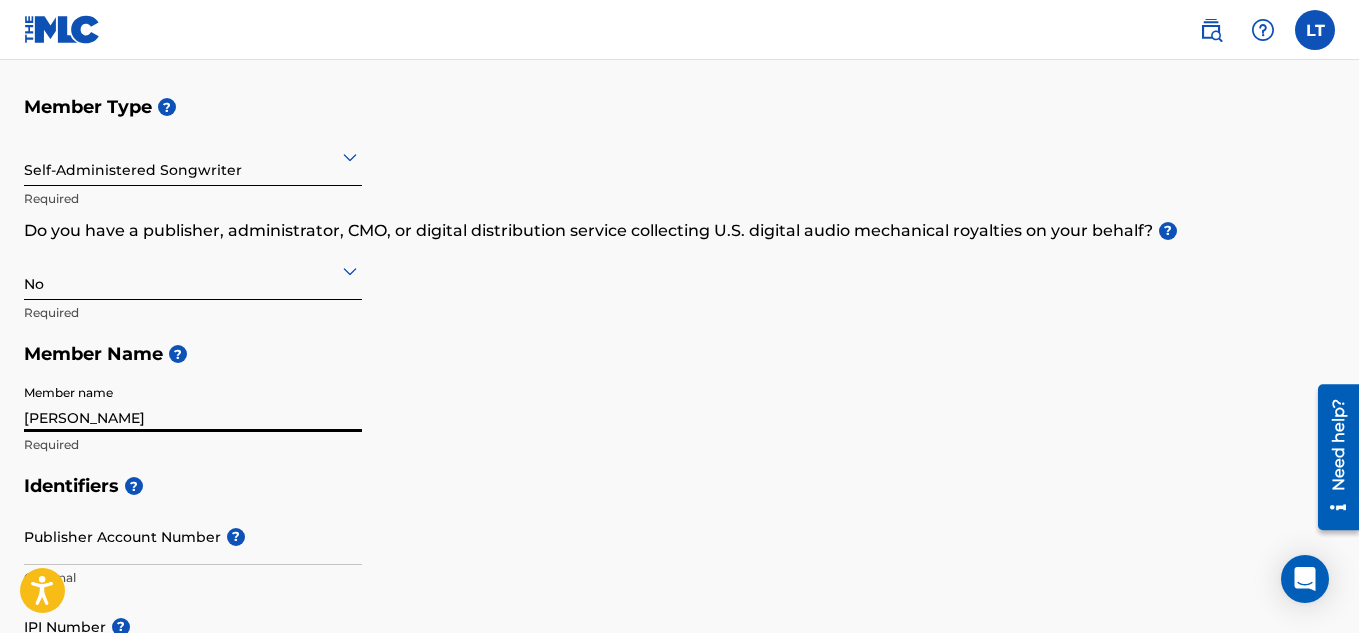 type on "243 Sunflower Street" 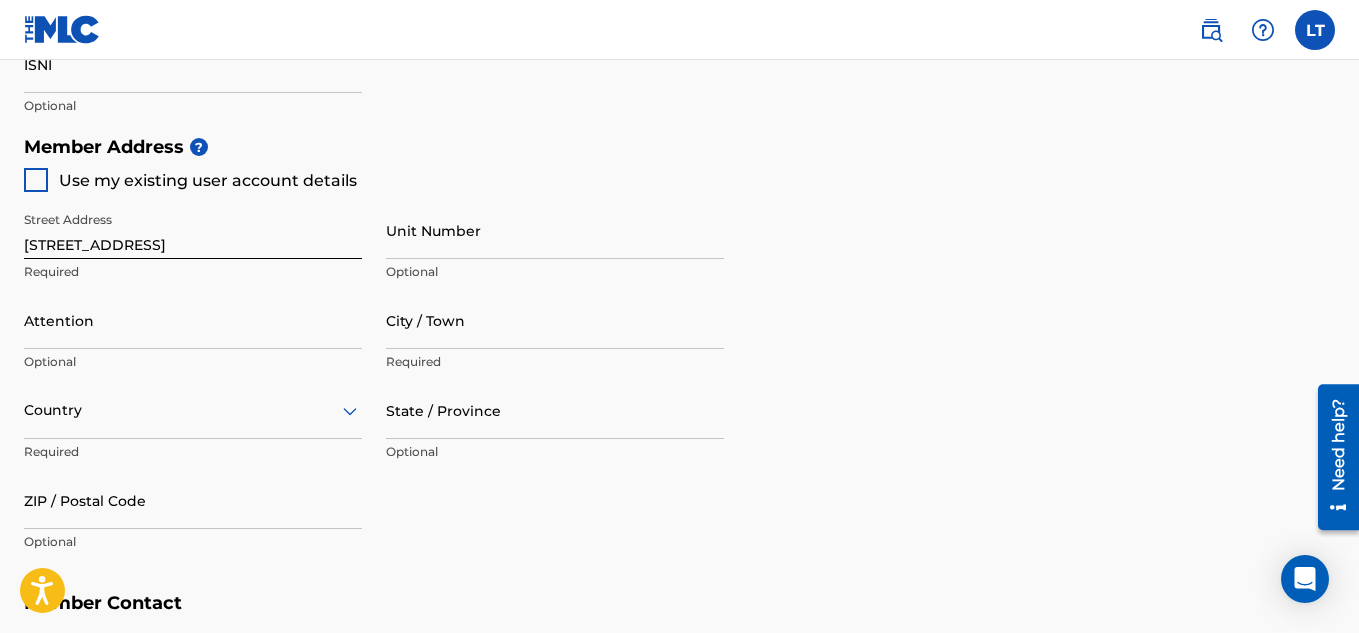 scroll, scrollTop: 900, scrollLeft: 0, axis: vertical 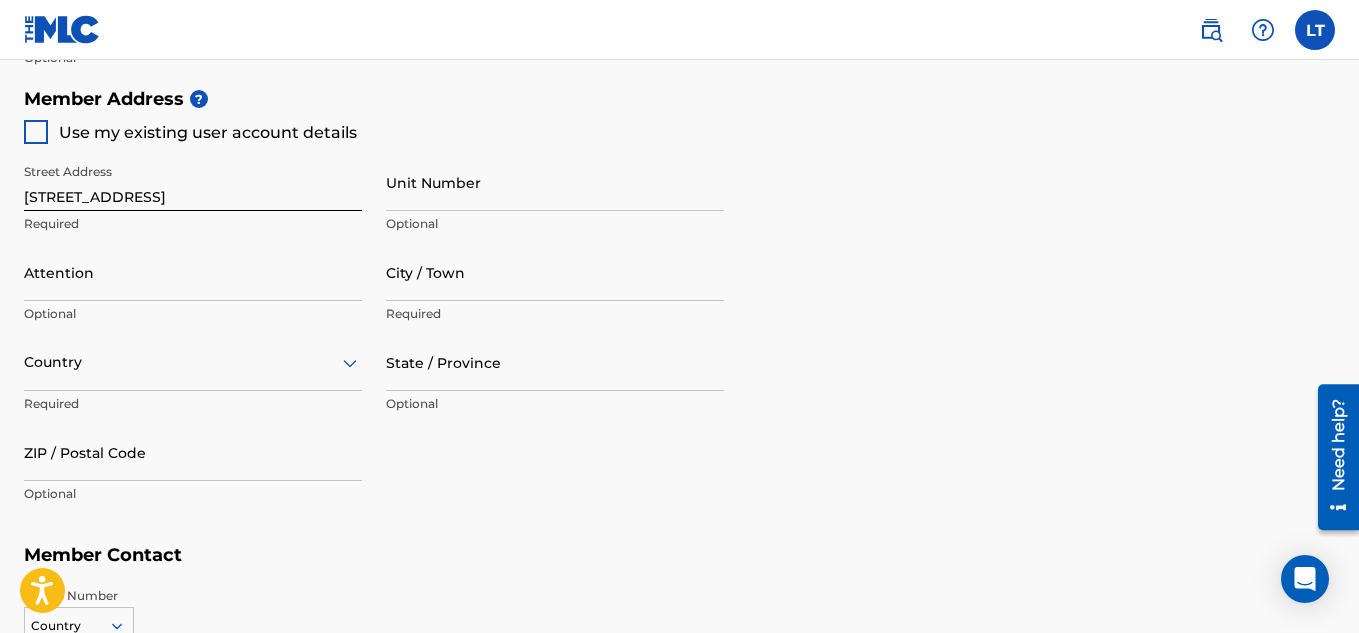 click on "City / Town" at bounding box center [555, 272] 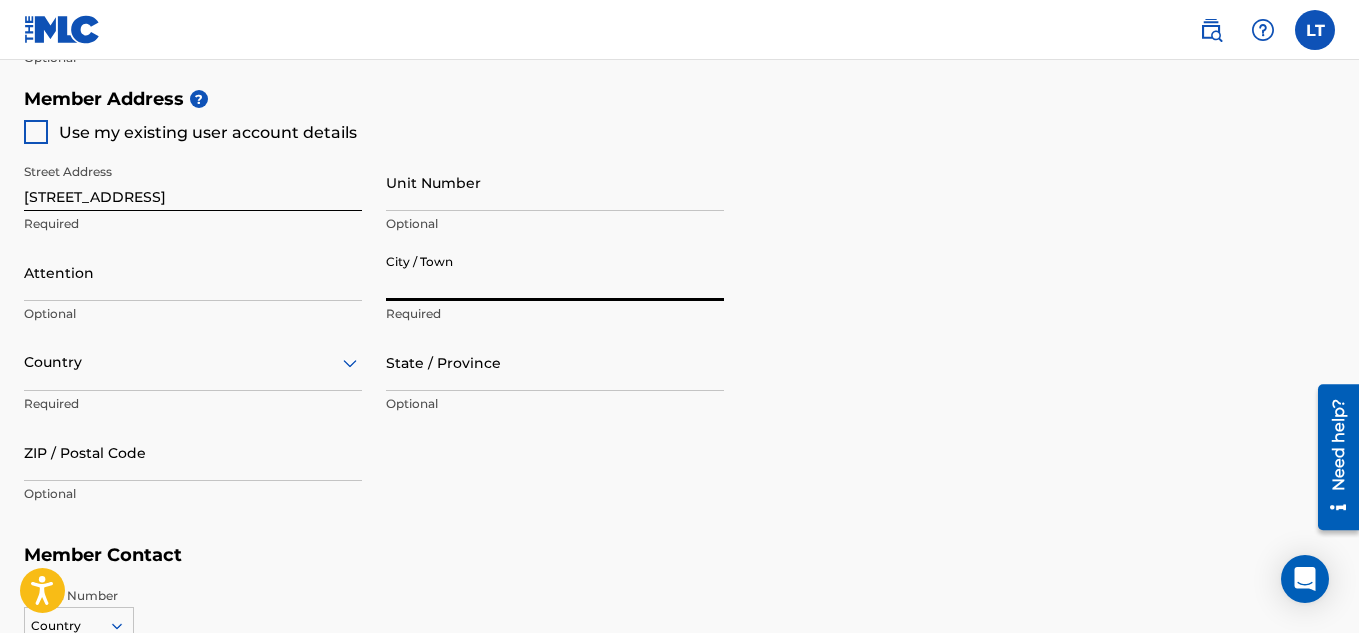 type on "[GEOGRAPHIC_DATA]" 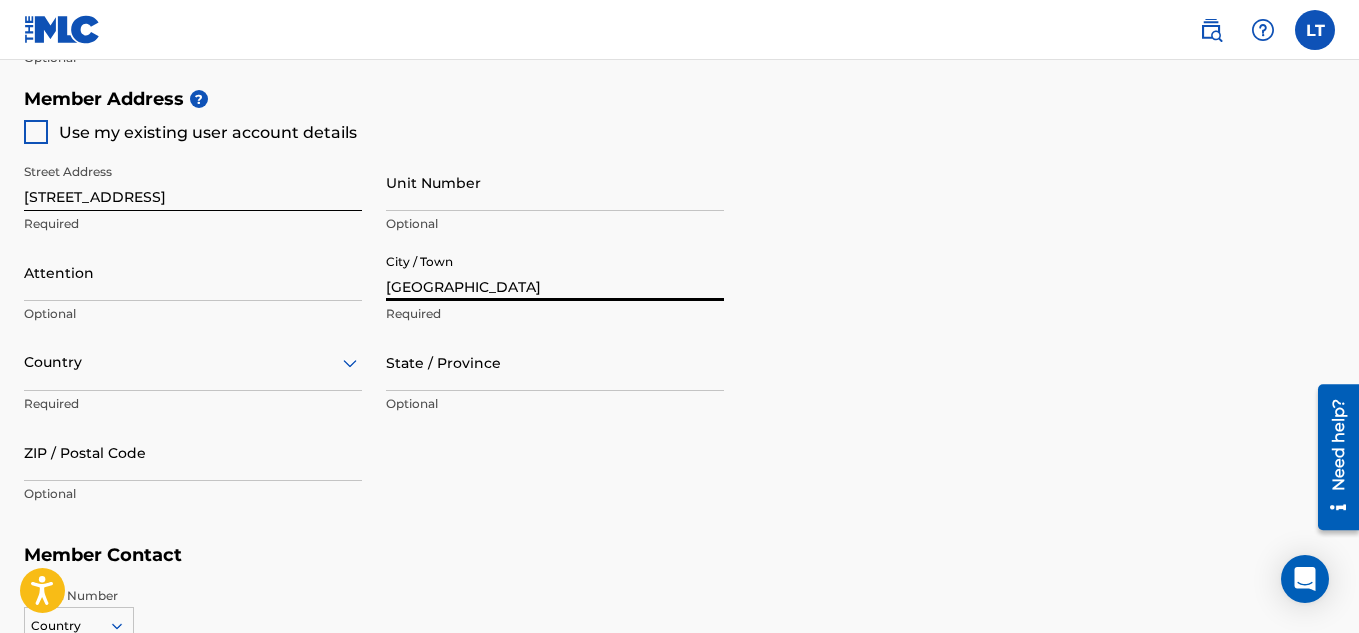 type on "Luis Tolentino" 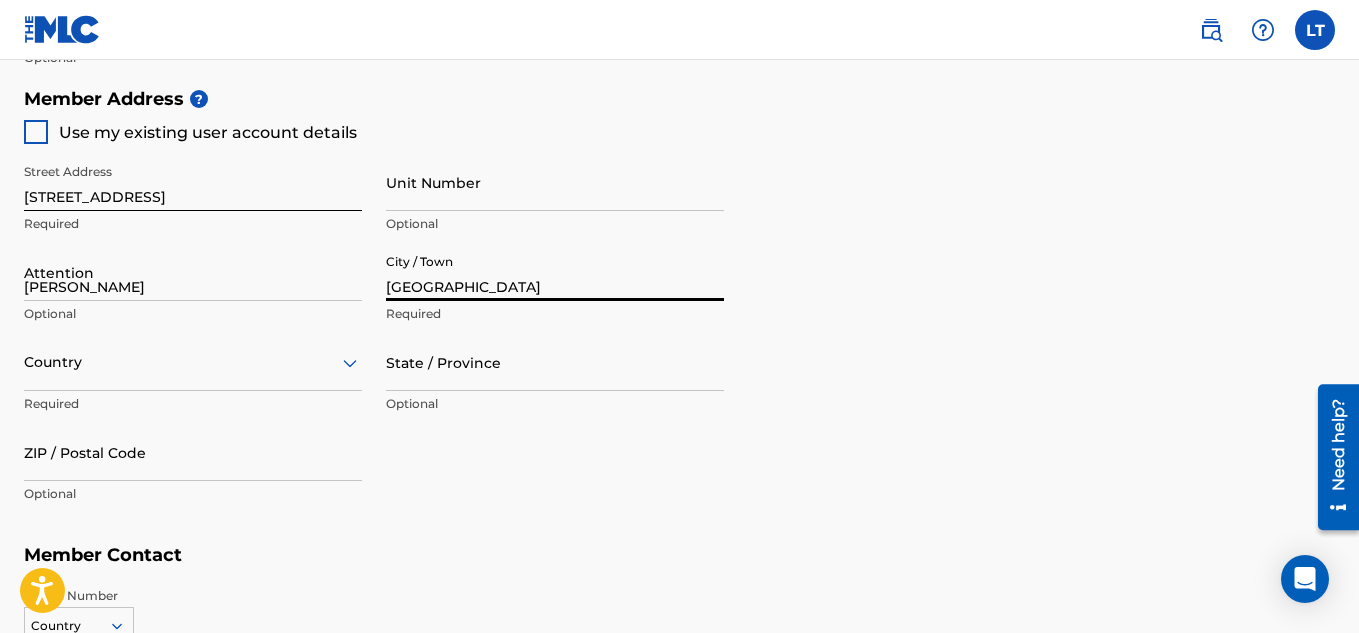 type on "[GEOGRAPHIC_DATA]" 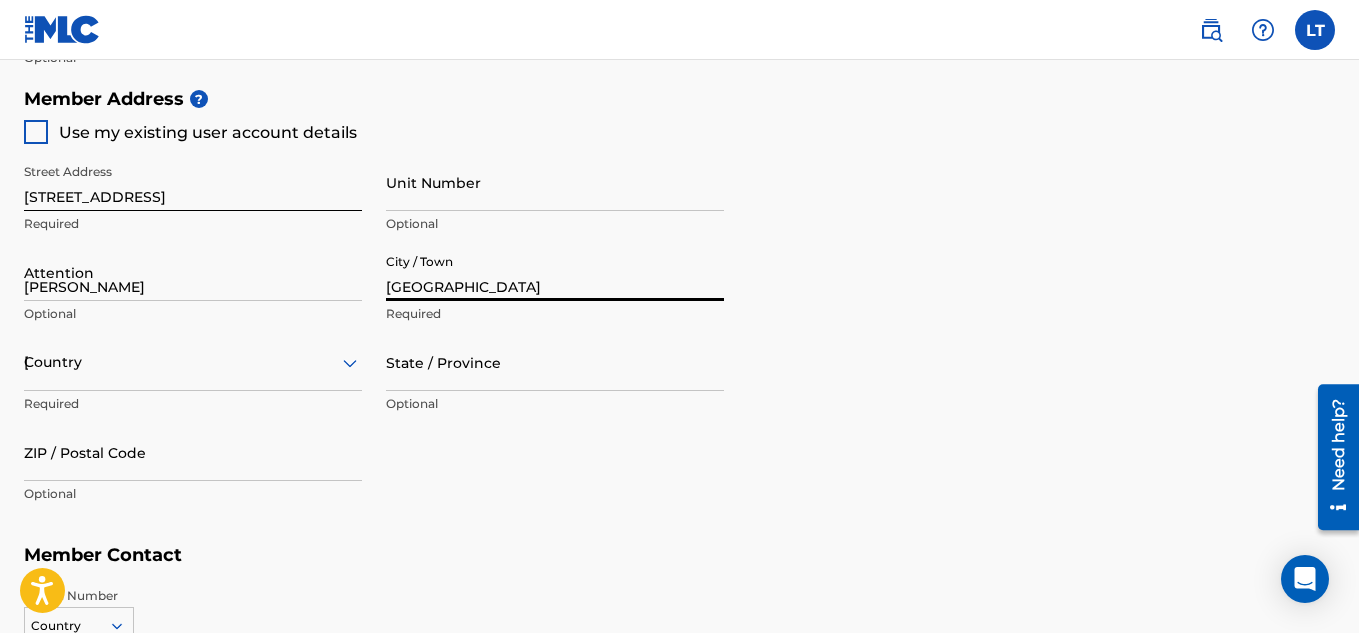 type on "[US_STATE]" 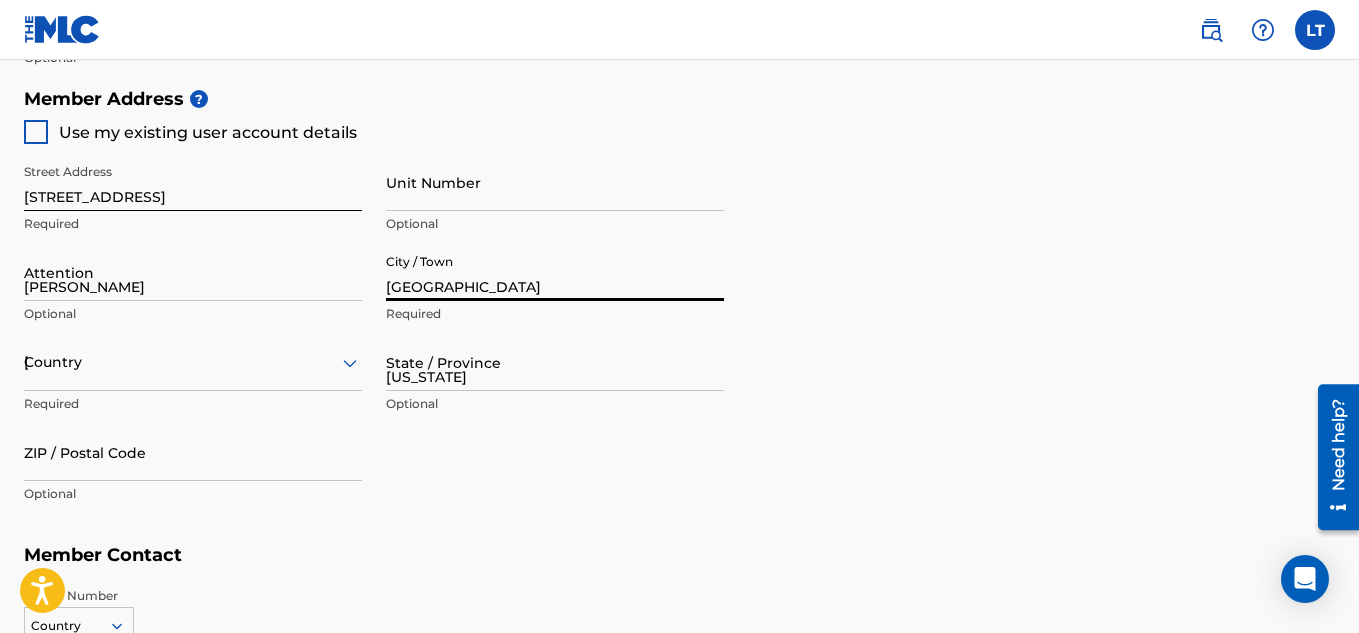 type on "75407" 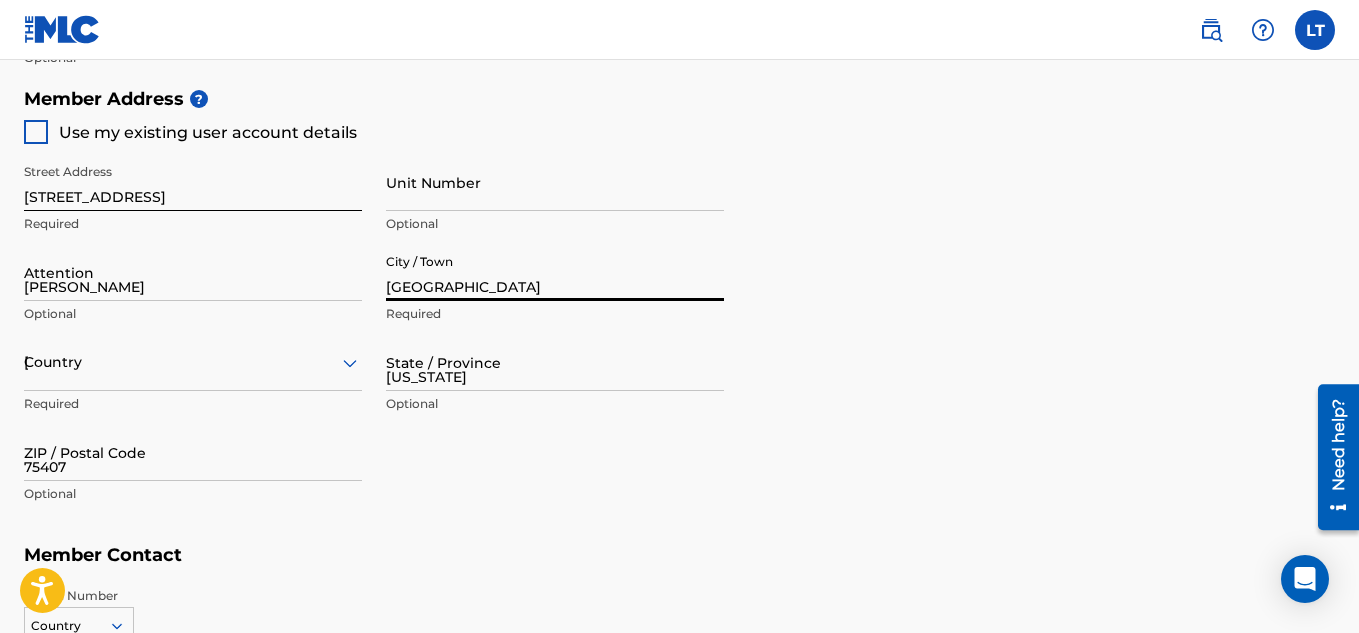 type on "1" 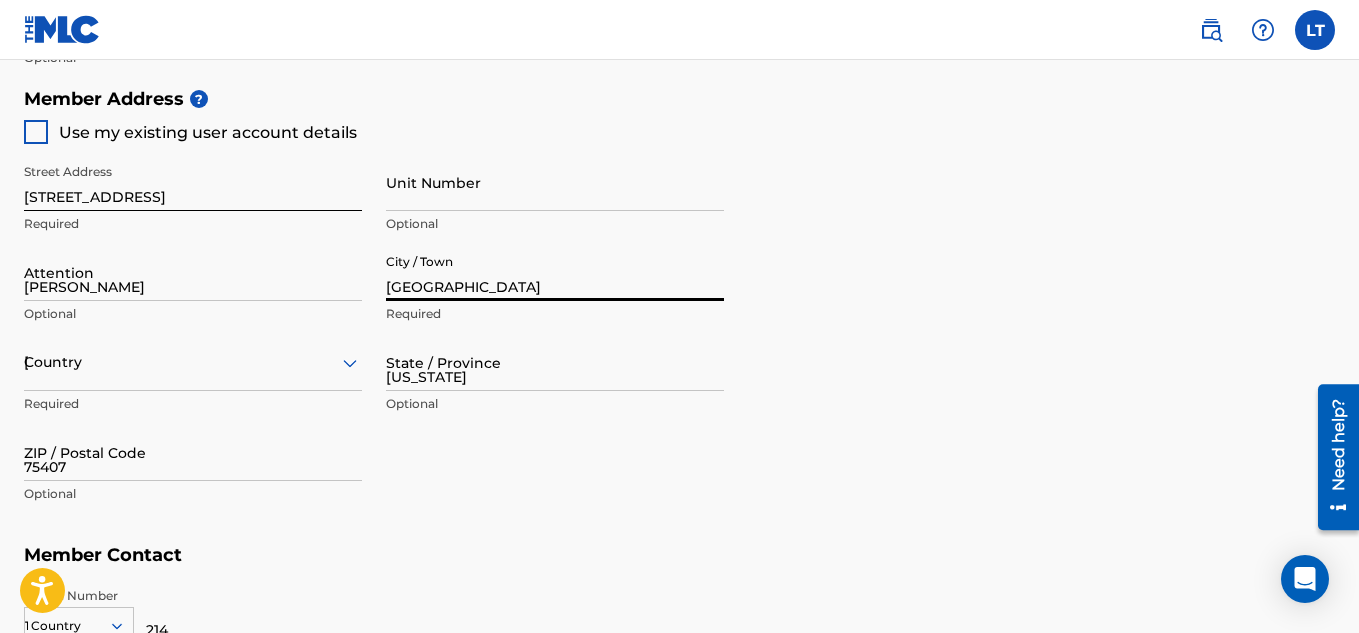 type on "4972632" 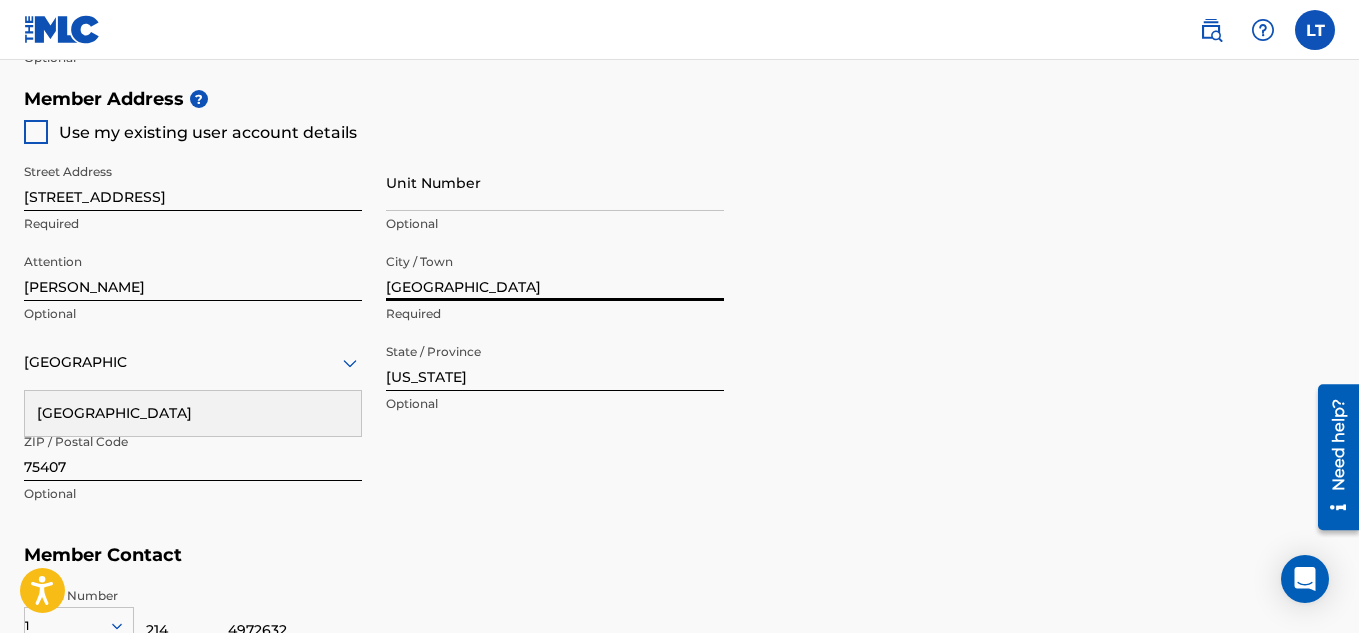 scroll, scrollTop: 1205, scrollLeft: 0, axis: vertical 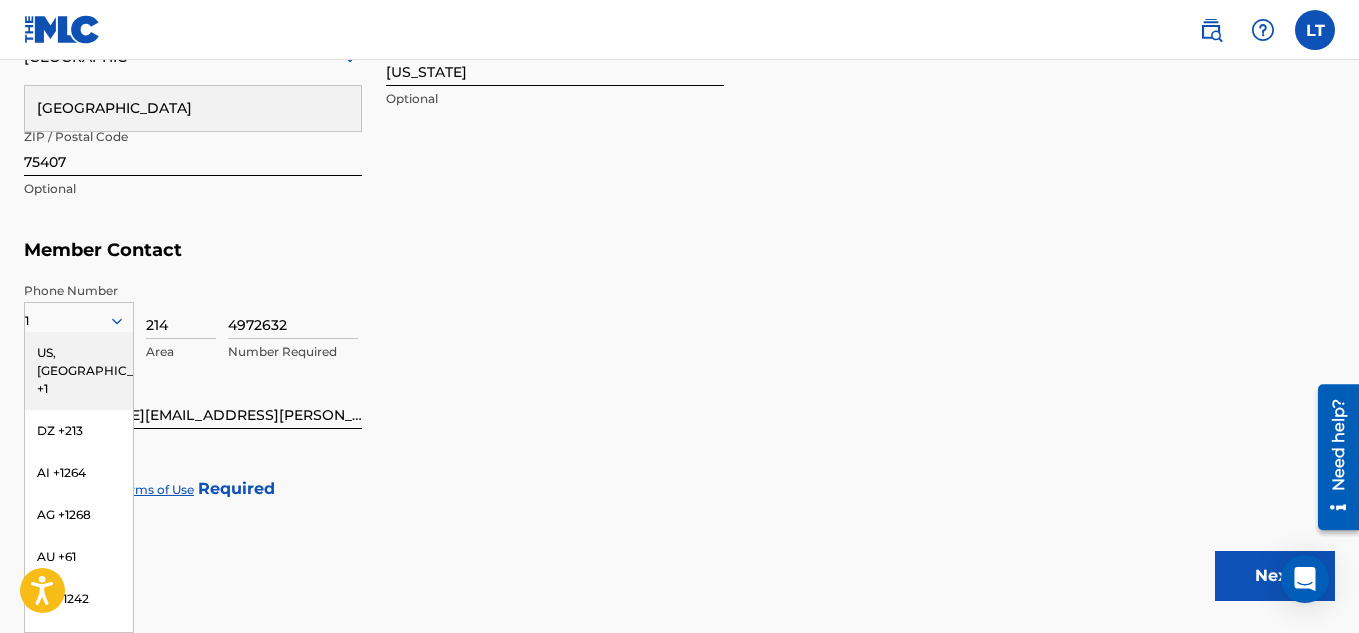 click on "US, [GEOGRAPHIC_DATA] +1" at bounding box center [79, 371] 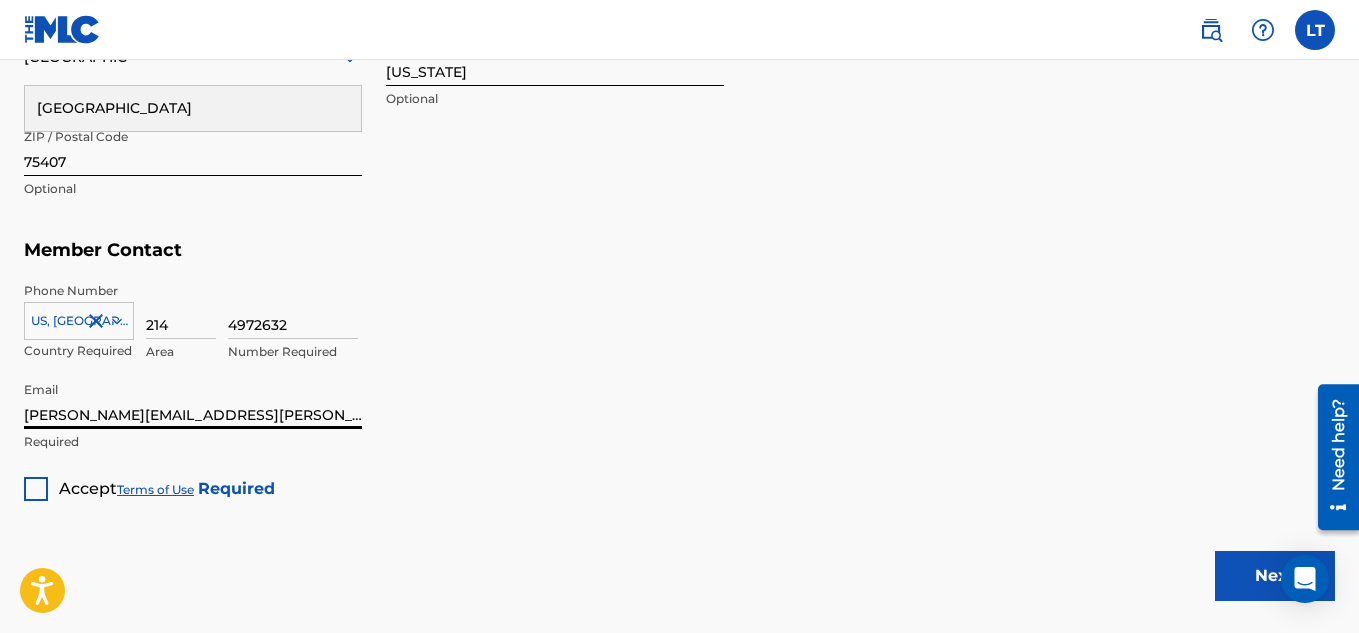 drag, startPoint x: 228, startPoint y: 419, endPoint x: 0, endPoint y: 420, distance: 228.0022 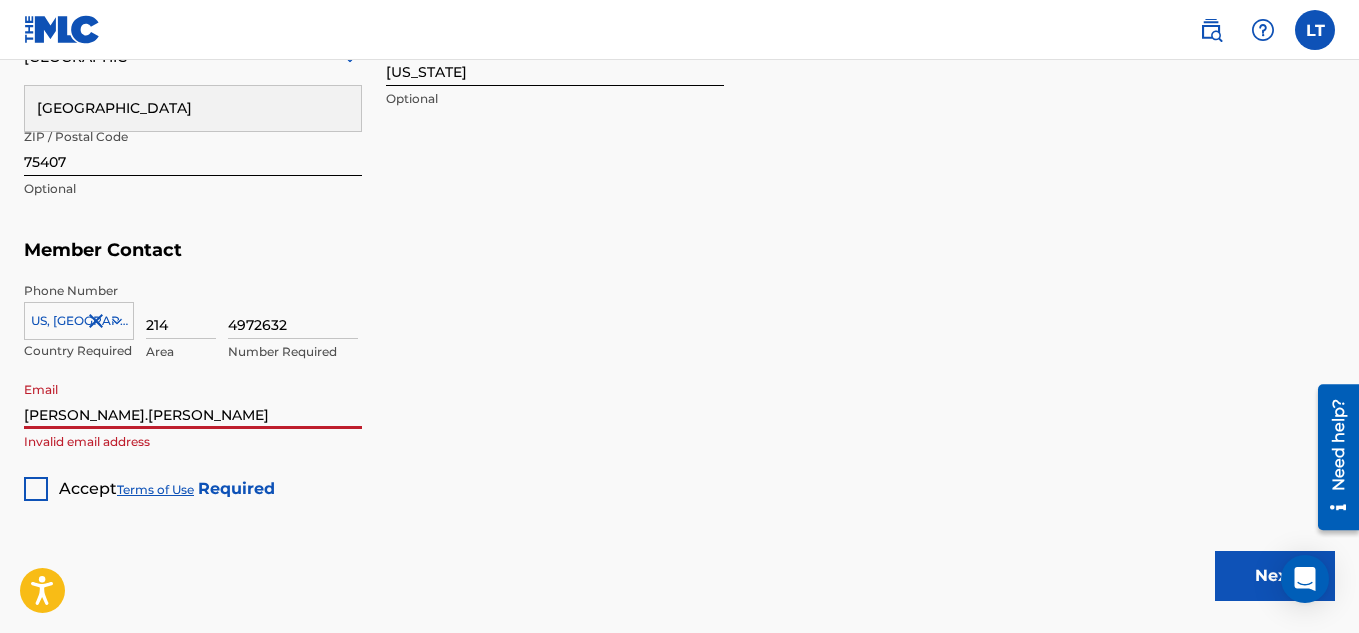 type on "[PERSON_NAME][EMAIL_ADDRESS][DOMAIN_NAME]" 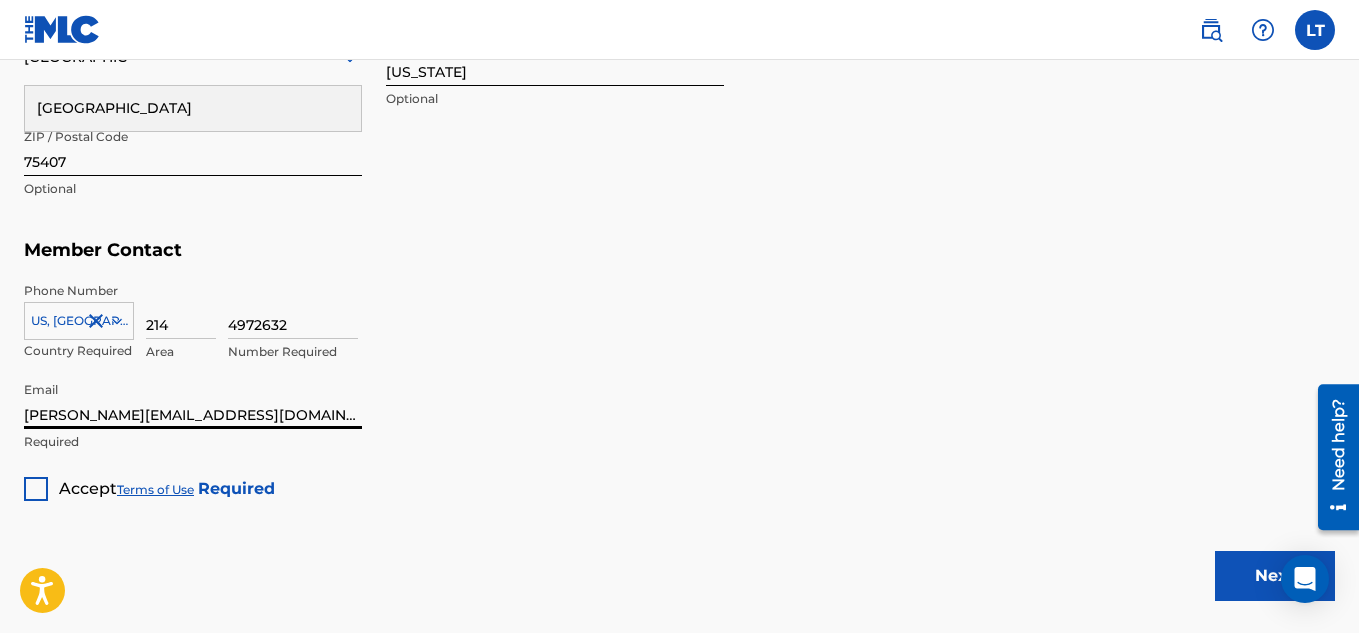click on "Member Type ? Self-Administered Songwriter Required Do you have a publisher, administrator, CMO, or digital distribution service collecting U.S. digital audio mechanical royalties on your behalf? ? No Required Member Name ? Member name Luis Tolentino Required Identifiers ? Publisher Account Number ? Optional IPI Number ? Optional ISNI Optional Member Address ? Use my existing user account details Street Address 243 Sunflower Street Required Unit Number Optional Attention Luis Tolentino Optional City / Town Princeton Required United States United States Required State / Province Texas Optional ZIP / Postal Code 75407 Optional Member Contact Phone Number US, CA +1 Country Required 214 Area 4972632 Number Required Email luis.tolentino88@gmail.com Required Accept  Terms of Use   Required Next" at bounding box center [679, -209] 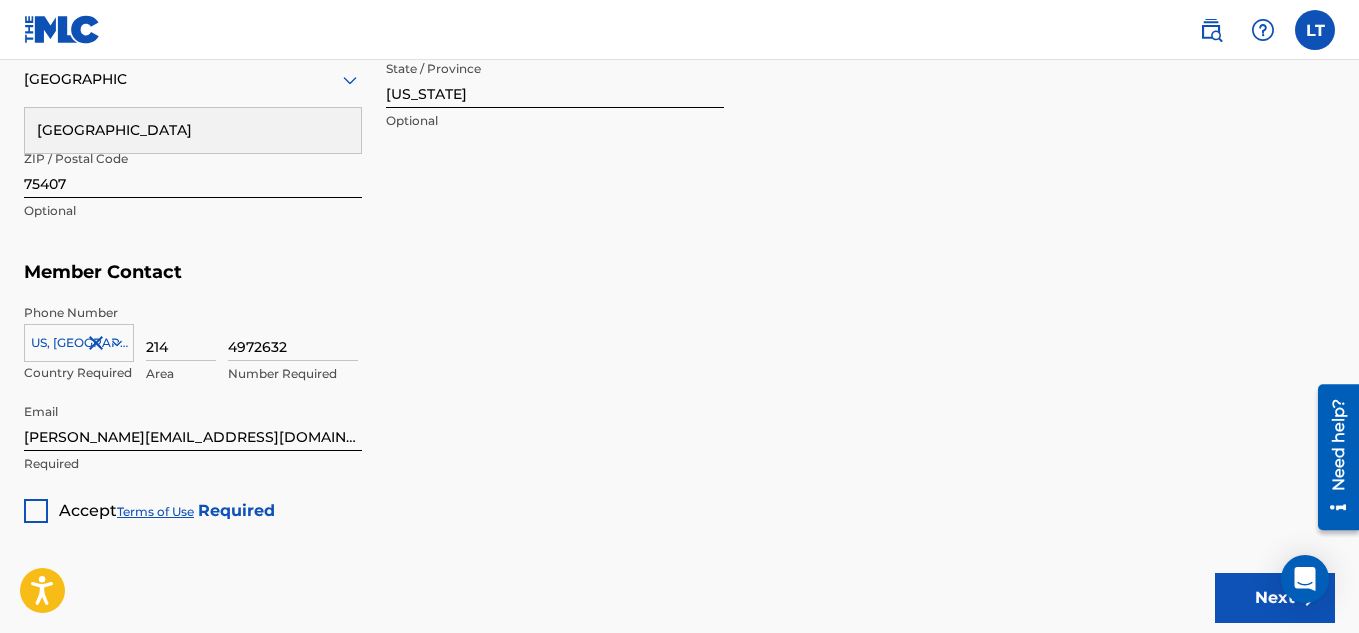 scroll, scrollTop: 1205, scrollLeft: 0, axis: vertical 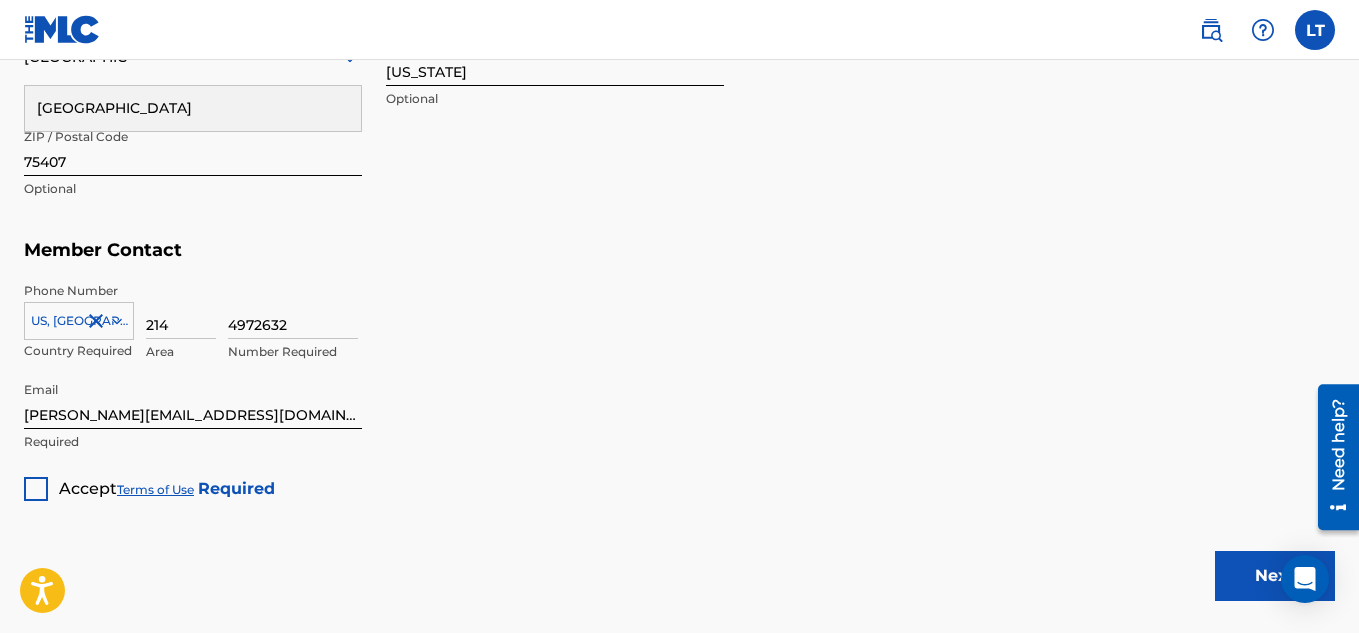 click on "Accept  Terms of Use   Required" at bounding box center [149, 481] 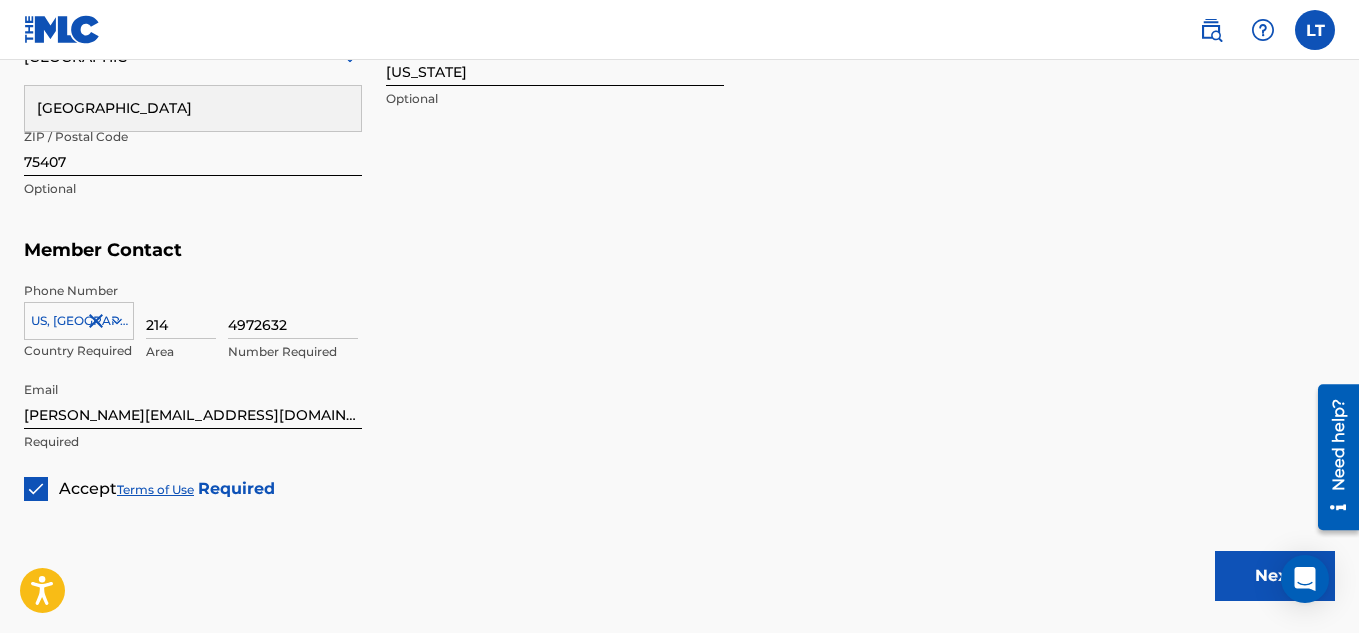 click on "Next" at bounding box center (1275, 576) 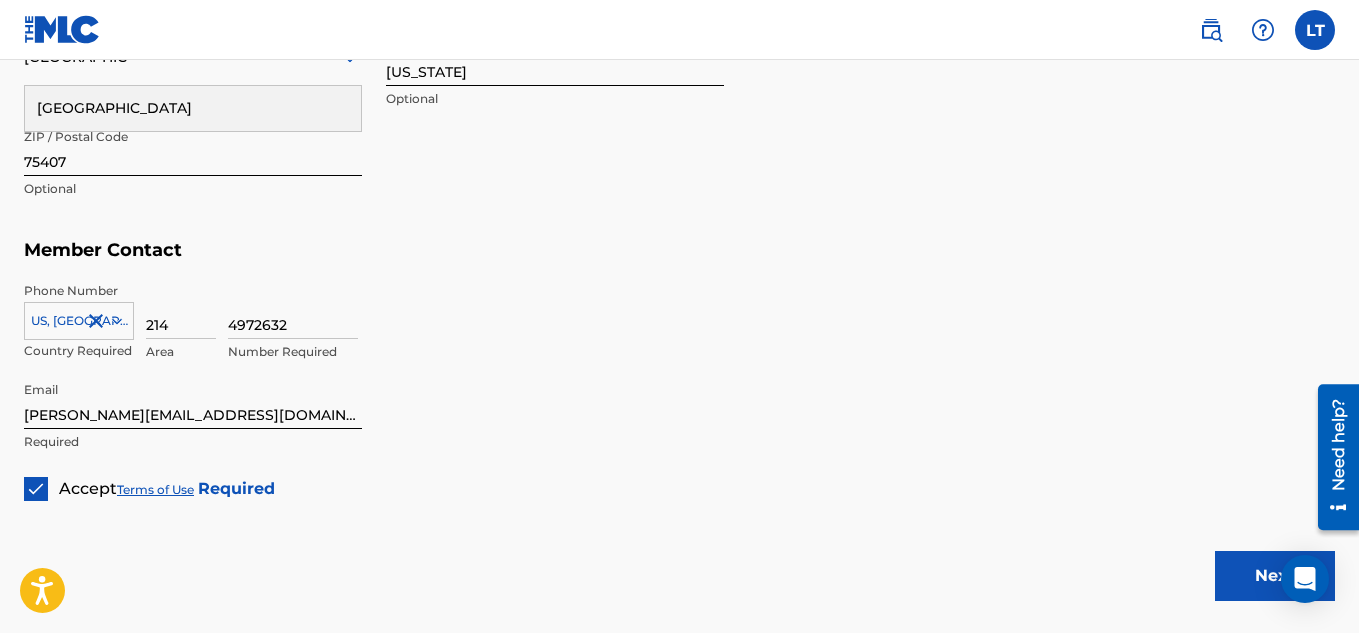type 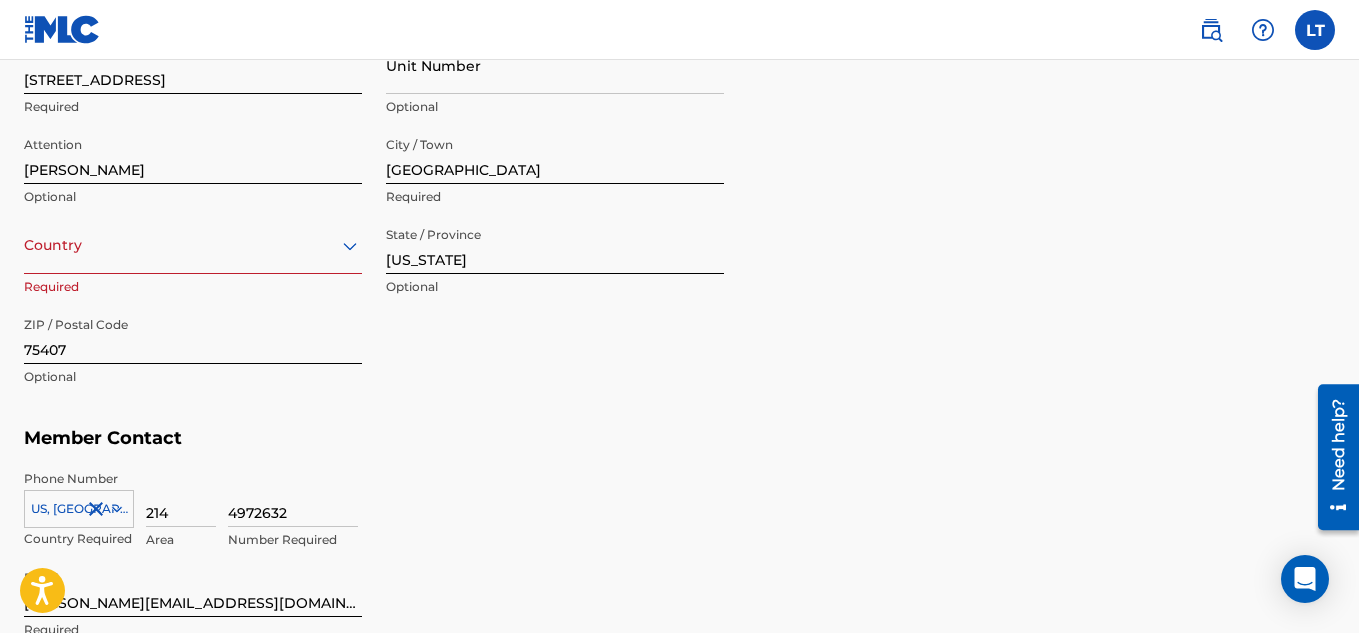 scroll, scrollTop: 1005, scrollLeft: 0, axis: vertical 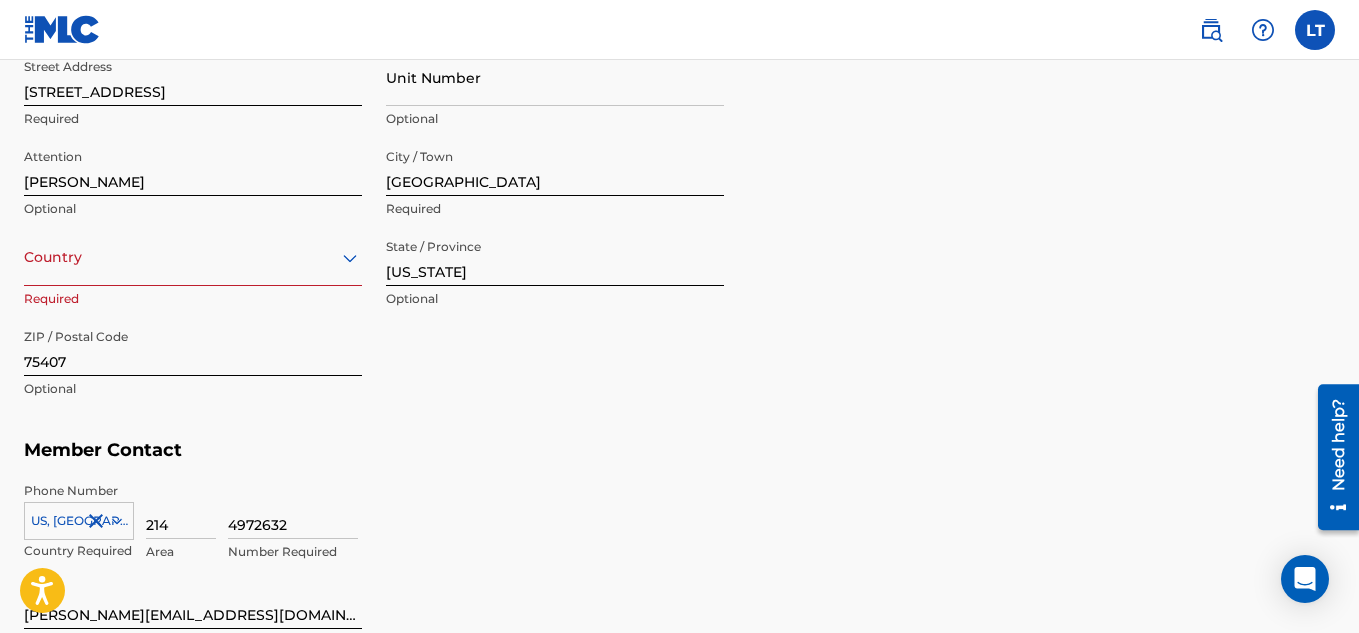 click on "Country Required" at bounding box center (193, 274) 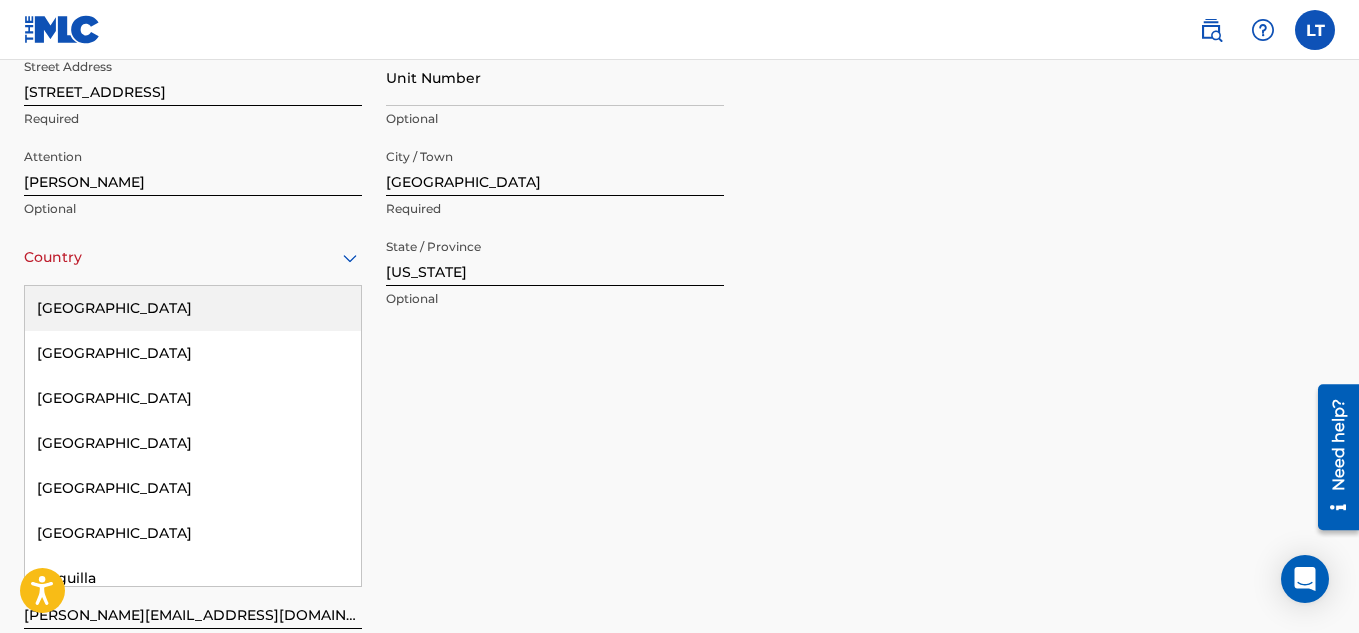 click on "[GEOGRAPHIC_DATA]" at bounding box center [193, 308] 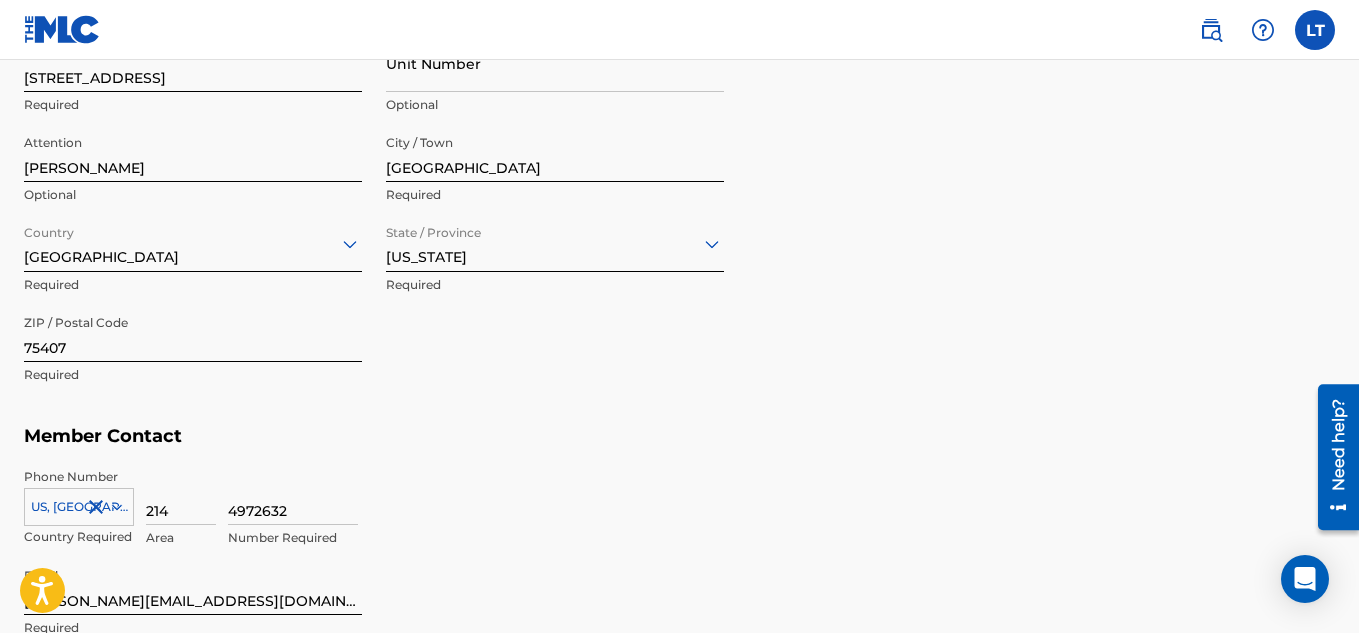 scroll, scrollTop: 1319, scrollLeft: 0, axis: vertical 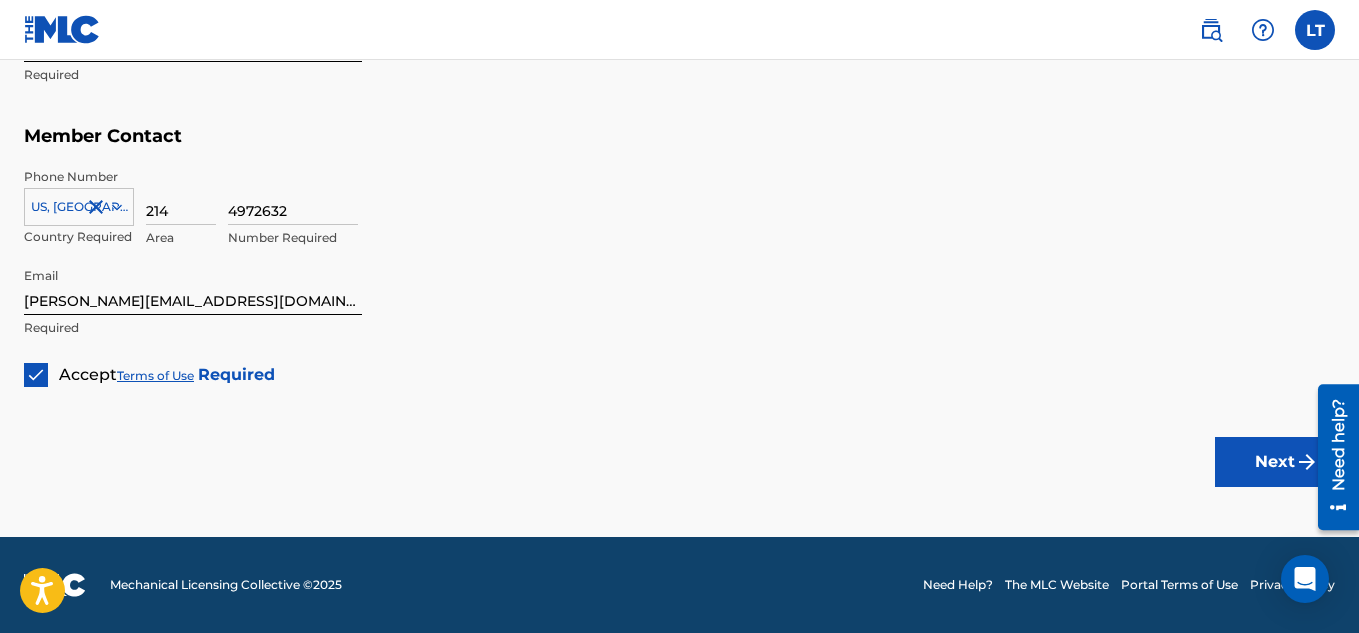 click on "Next" at bounding box center (1275, 462) 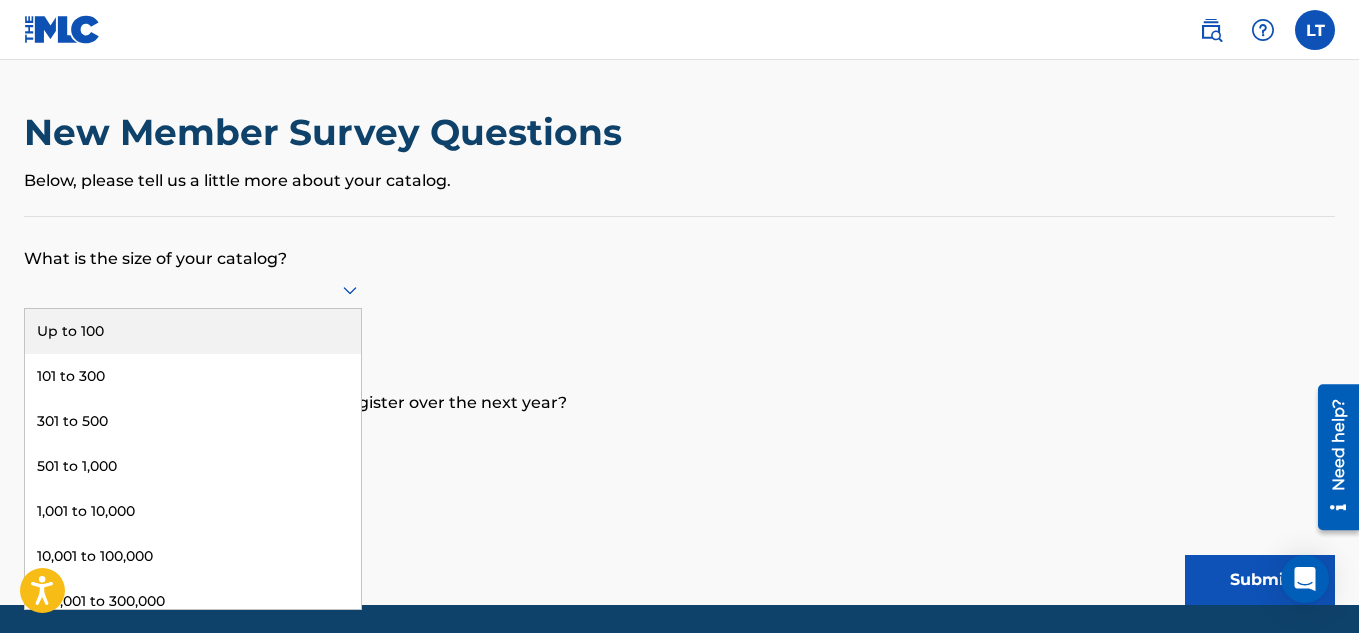 click at bounding box center (193, 290) 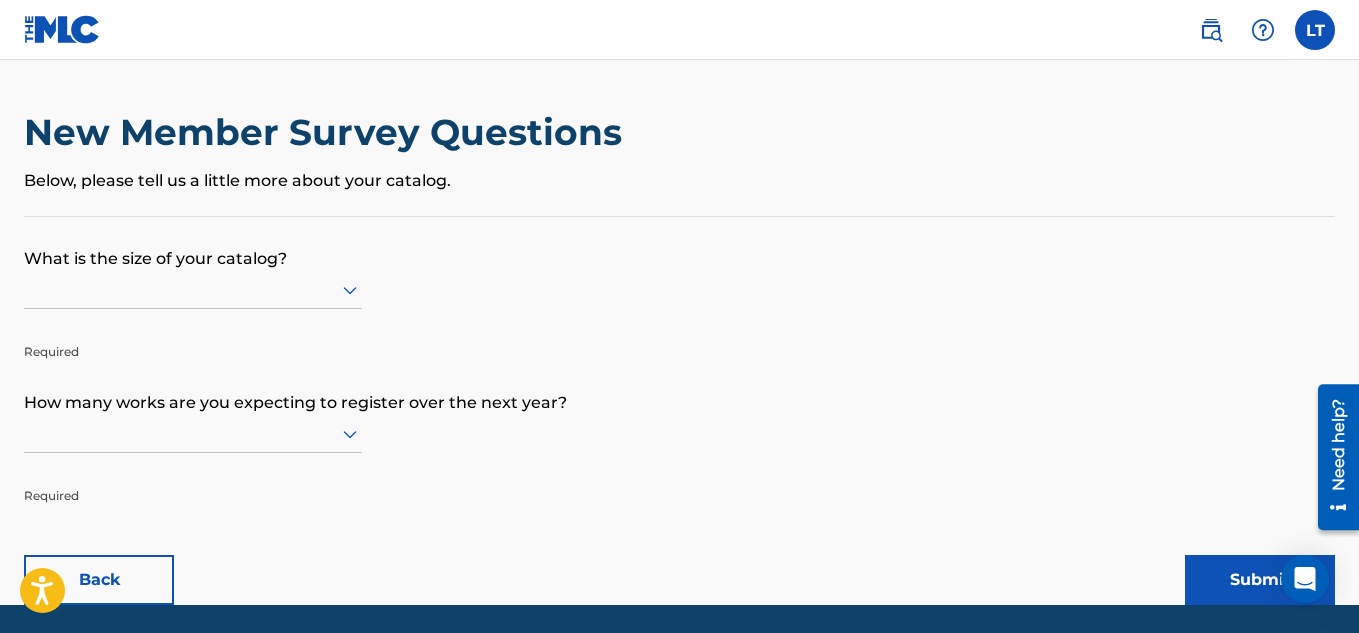 click at bounding box center (193, 289) 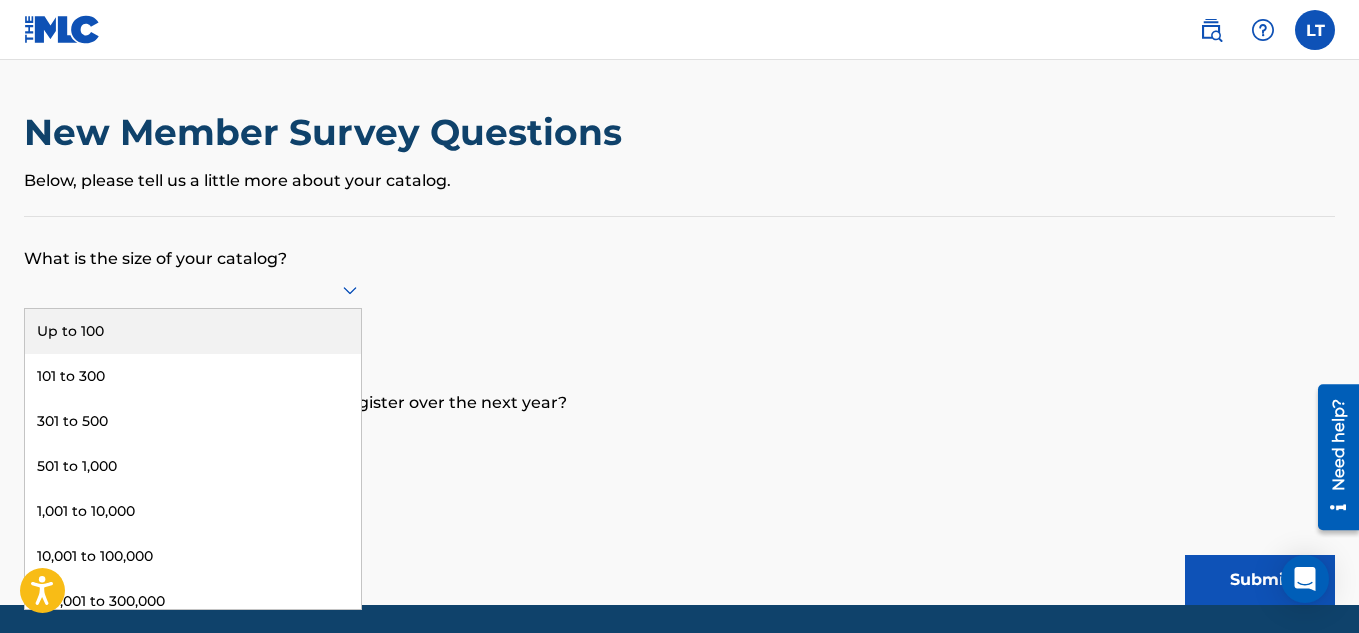 click on "What is the size of your catalog? 9 results available. Use Up and Down to choose options, press Enter to select the currently focused option, press Escape to exit the menu, press Tab to select the option and exit the menu. Up to 100 101 to 300 301 to 500 501 to 1,000 1,001 to 10,000 10,001 to 100,000 100,001 to 300,000 301,000 to 500,000 Over 500,000 Required How many works are you expecting to register over the next year? Required Back Submit" at bounding box center (679, 411) 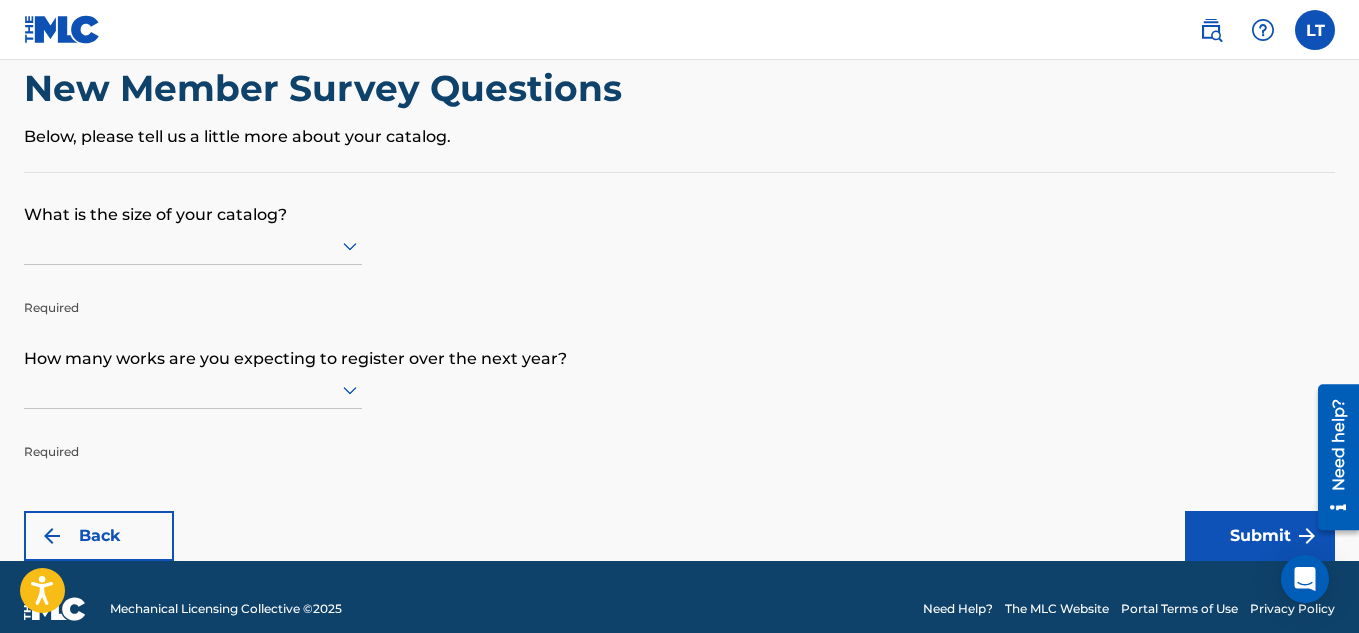 scroll, scrollTop: 68, scrollLeft: 0, axis: vertical 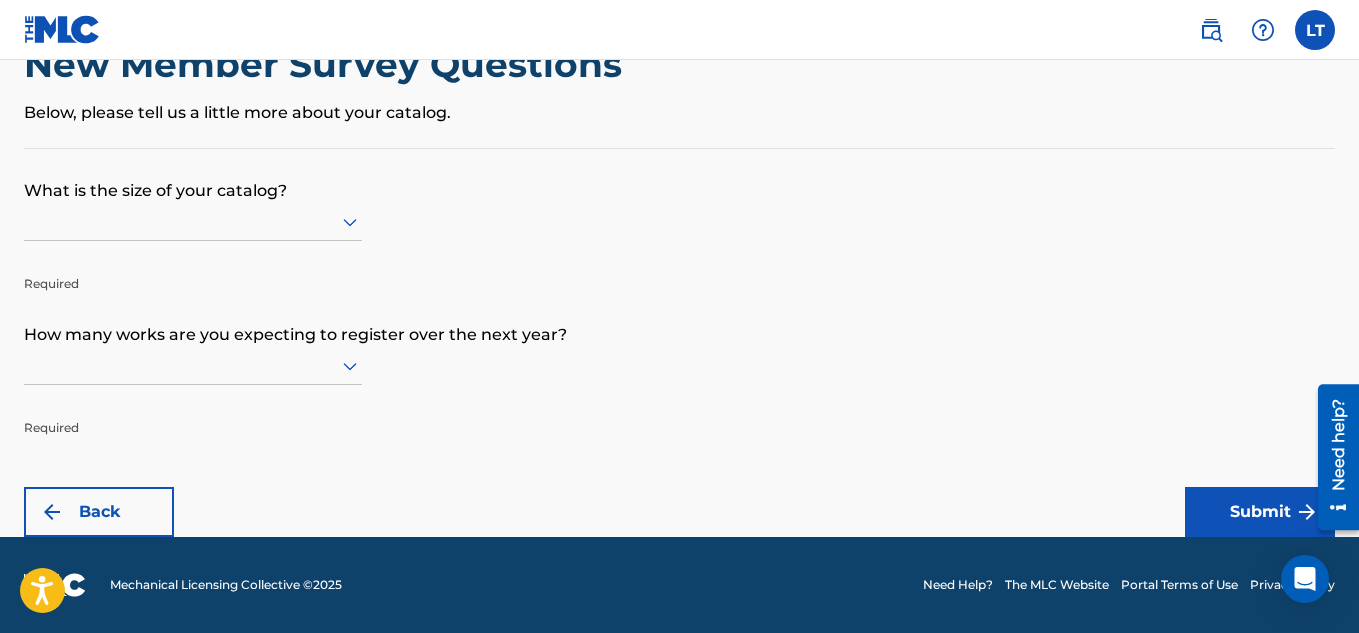 click at bounding box center (193, 221) 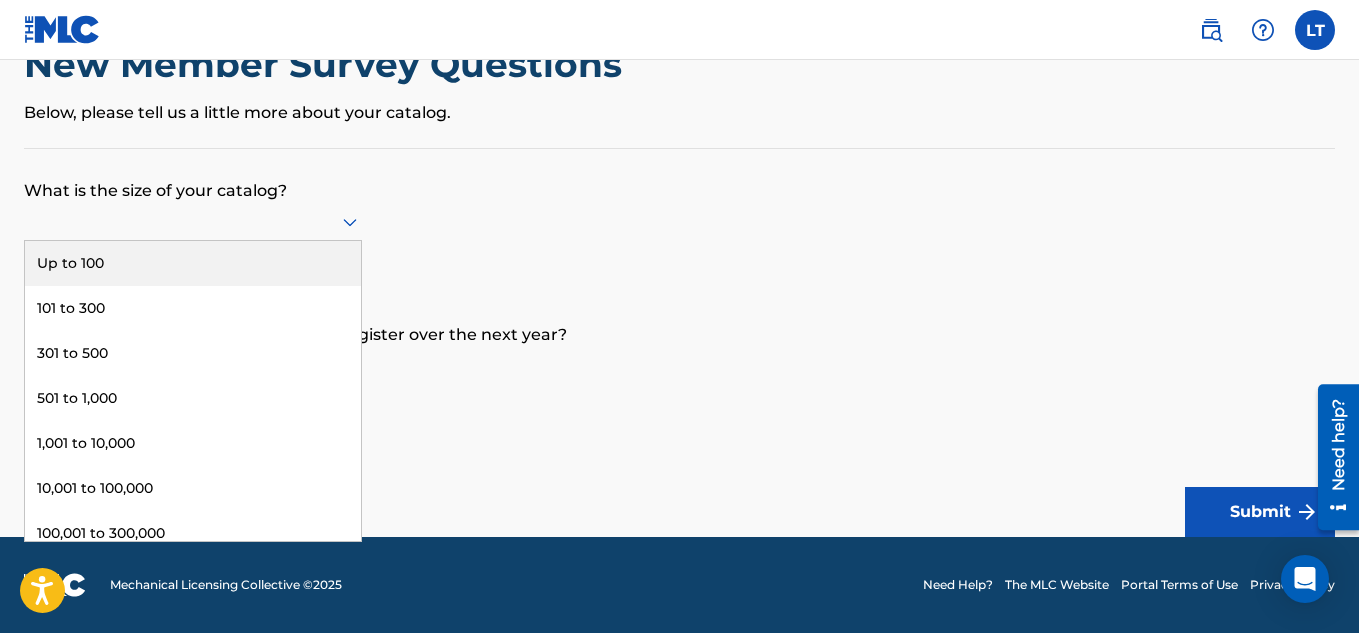 click on "Up to 100" at bounding box center (193, 263) 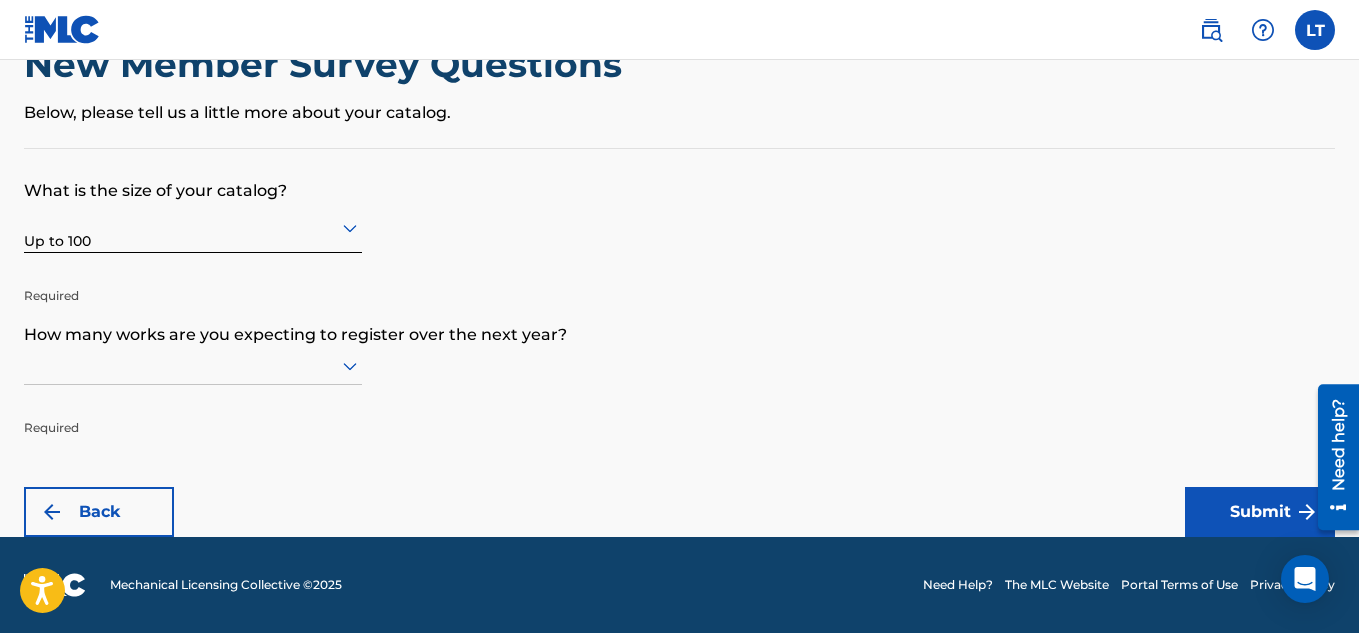 click on "How many works are you expecting to register over the next year?" at bounding box center (679, 320) 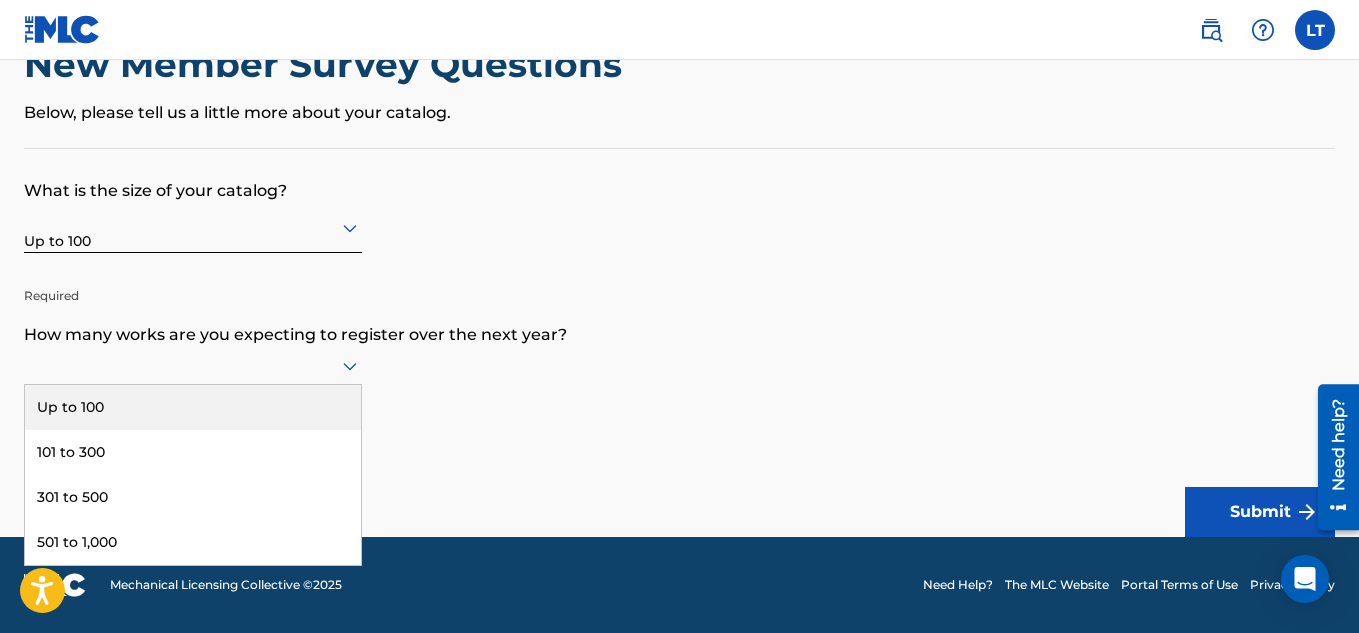 click on "Up to 100" at bounding box center (193, 407) 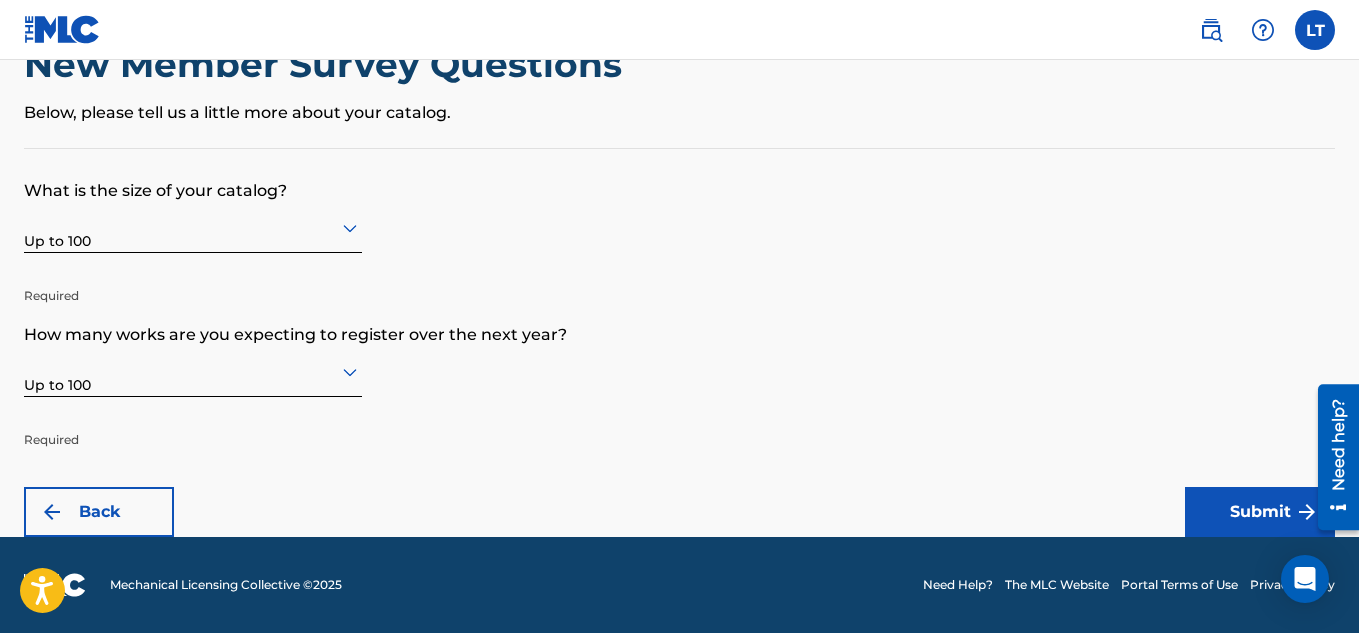 click on "Submit" at bounding box center (1260, 512) 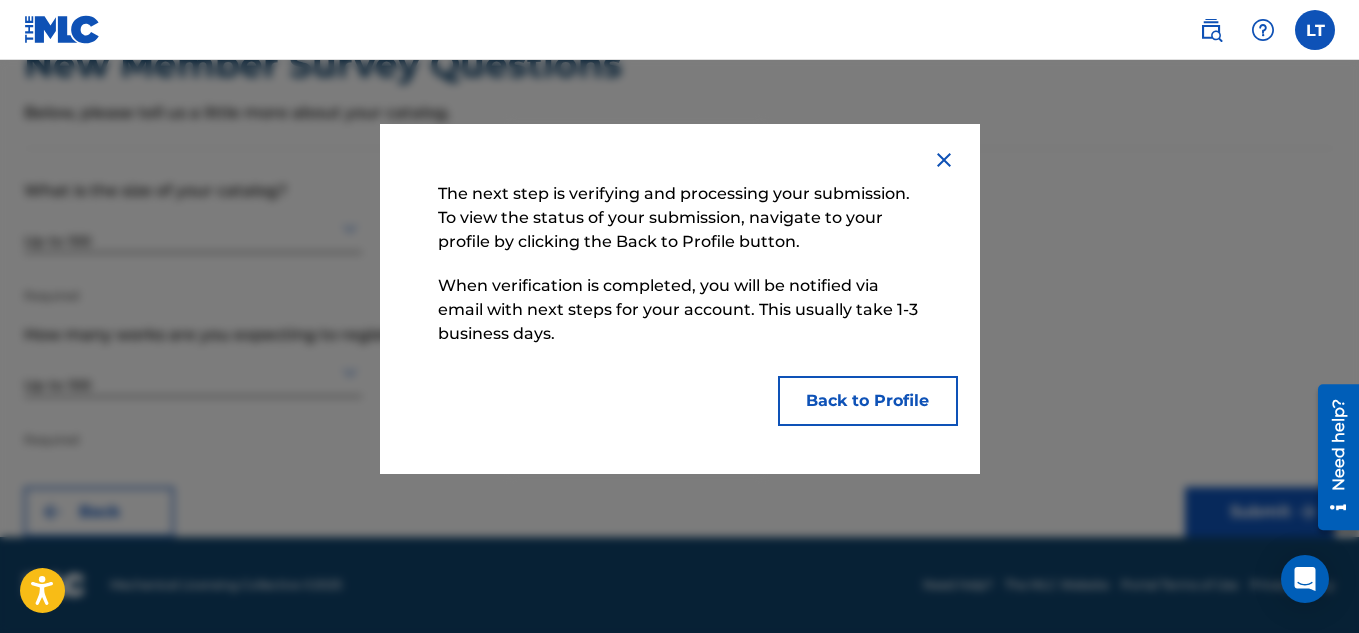 click on "Back to Profile" at bounding box center [868, 401] 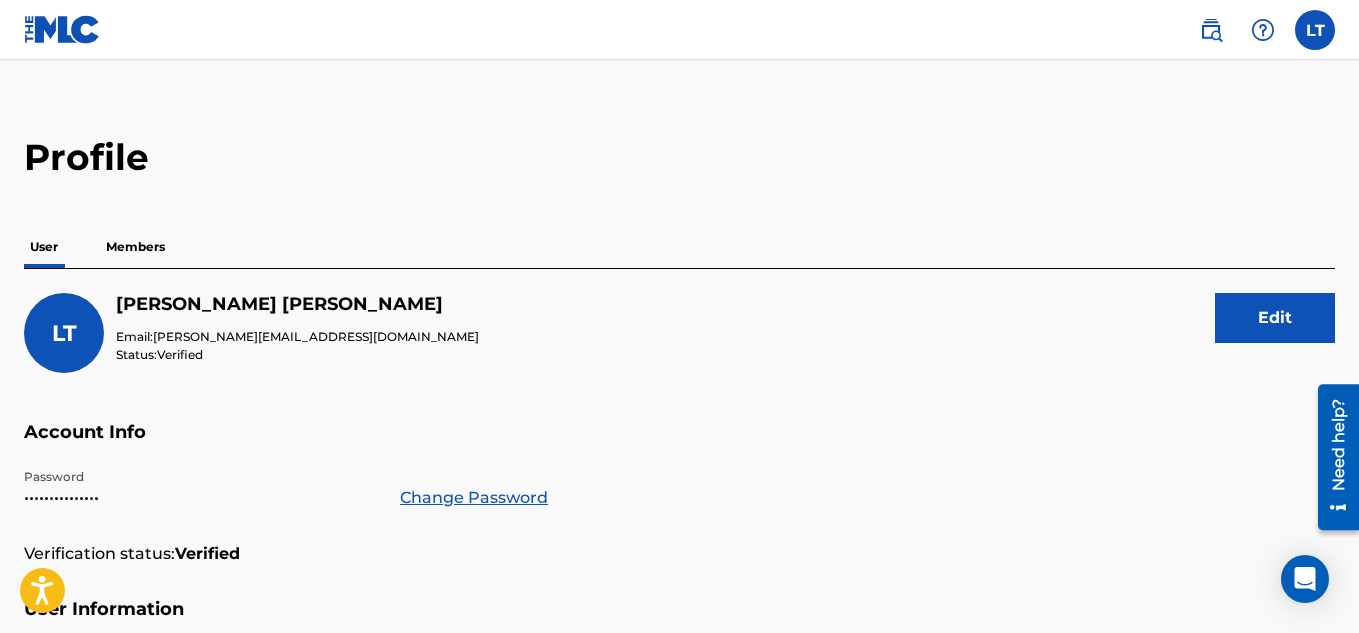 scroll, scrollTop: 0, scrollLeft: 0, axis: both 